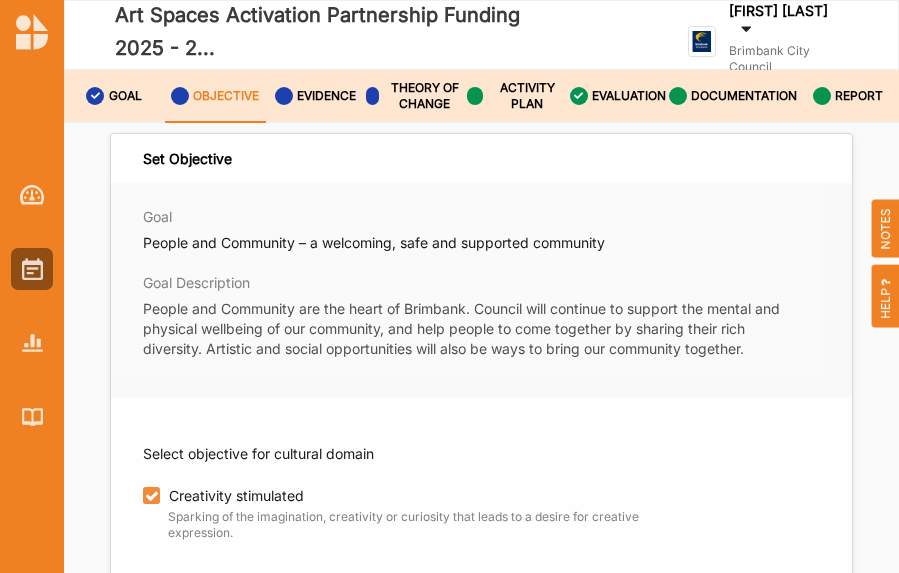 scroll, scrollTop: 0, scrollLeft: 0, axis: both 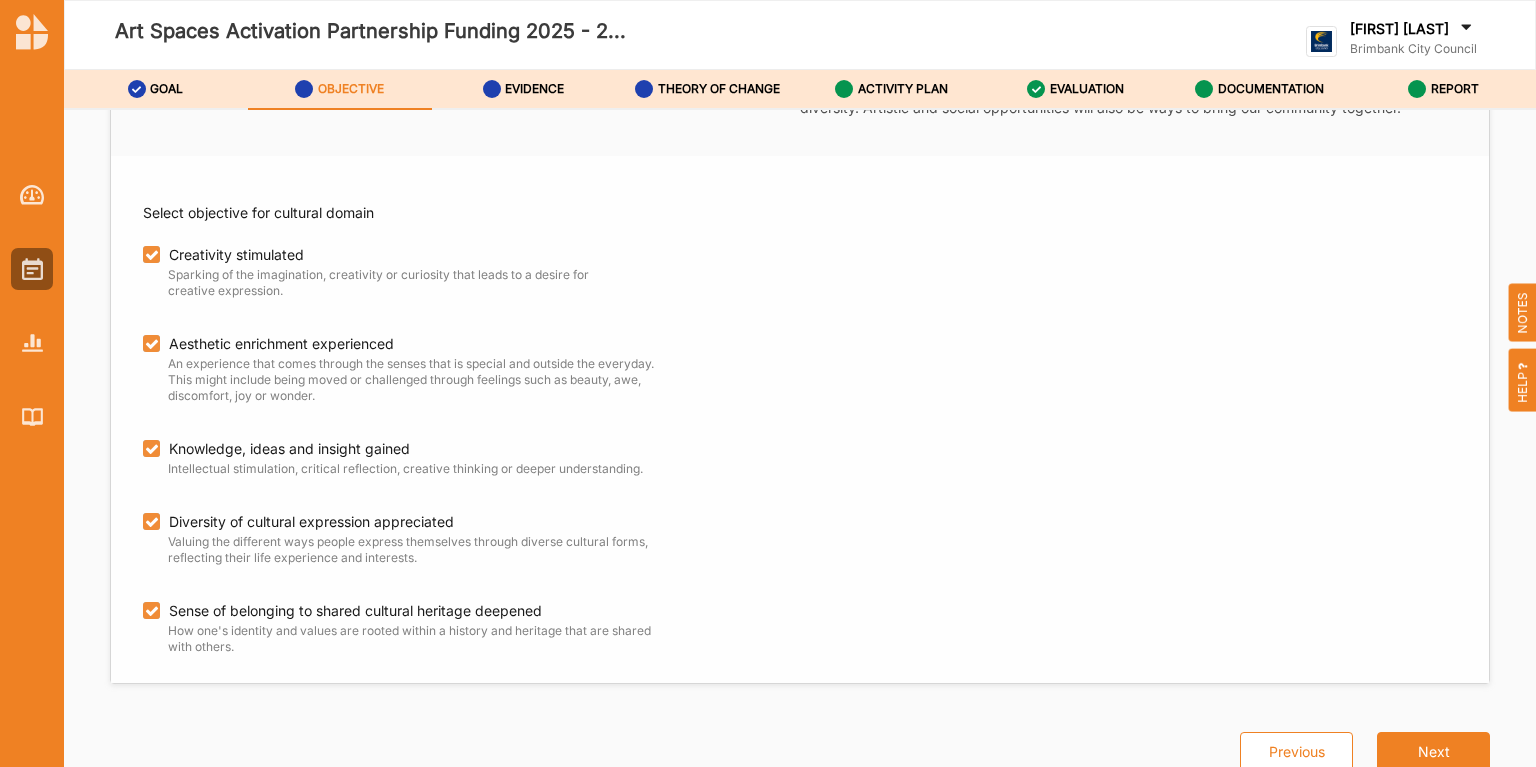 click on "Select objective for cultural domain Creativity stimulated Sparking of the imagination, creativity or curiosity that leads to a desire for creative expression. Aesthetic enrichment experienced An experience that comes through the senses that is special and outside the everyday. This might include being moved or challenged through feelings such as beauty, awe, discomfort, joy or wonder. Knowledge, ideas and insight gained Intellectual stimulation, critical reflection, creative thinking or deeper understanding. Diversity of cultural expression appreciated Valuing the different ways people express themselves through diverse cultural forms, reflecting their life experience and interests. Sense of belonging to shared cultural heritage deepened How one's identity and values are rooted within a history and heritage that are shared with others." at bounding box center [800, 419] 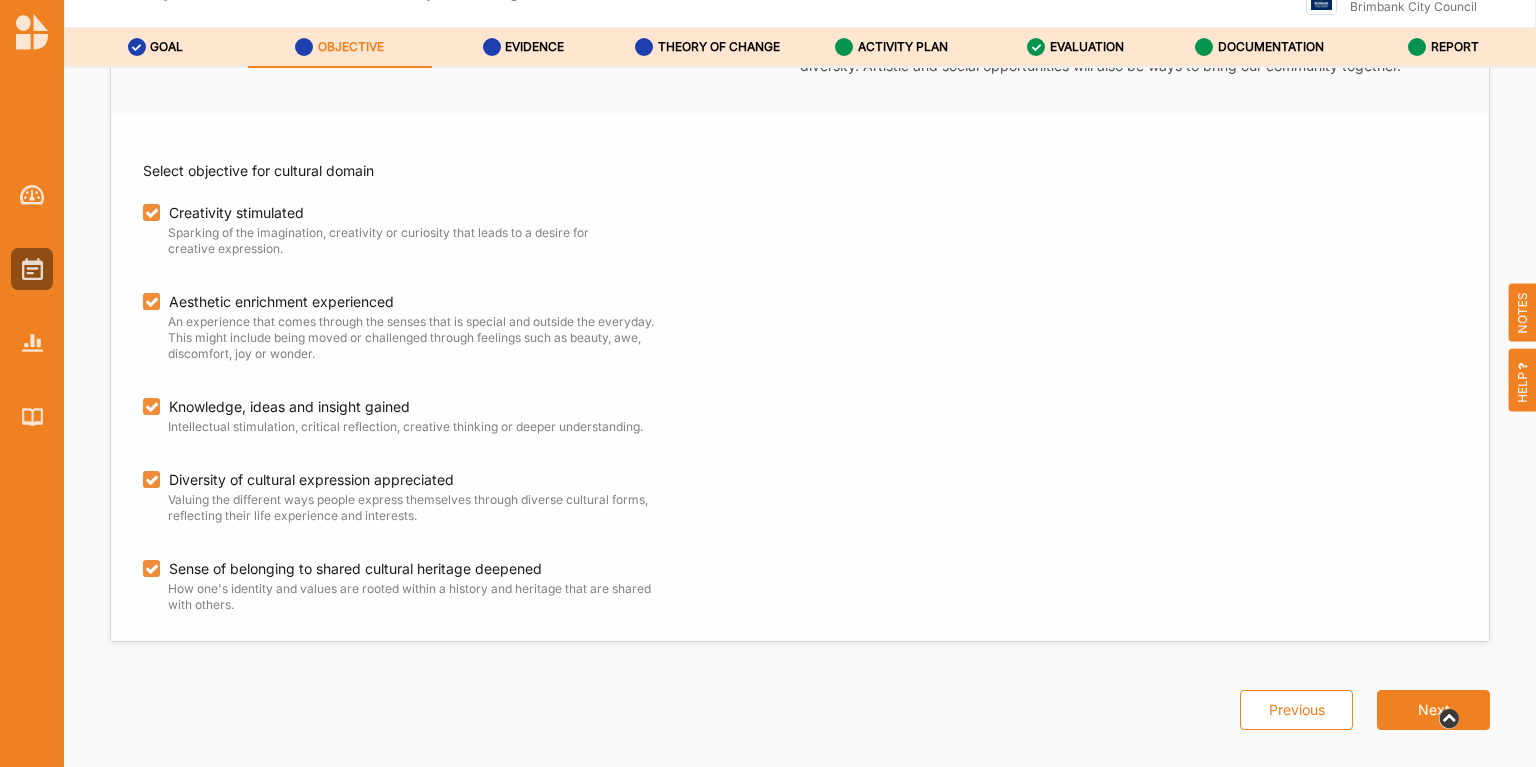 scroll, scrollTop: 65, scrollLeft: 0, axis: vertical 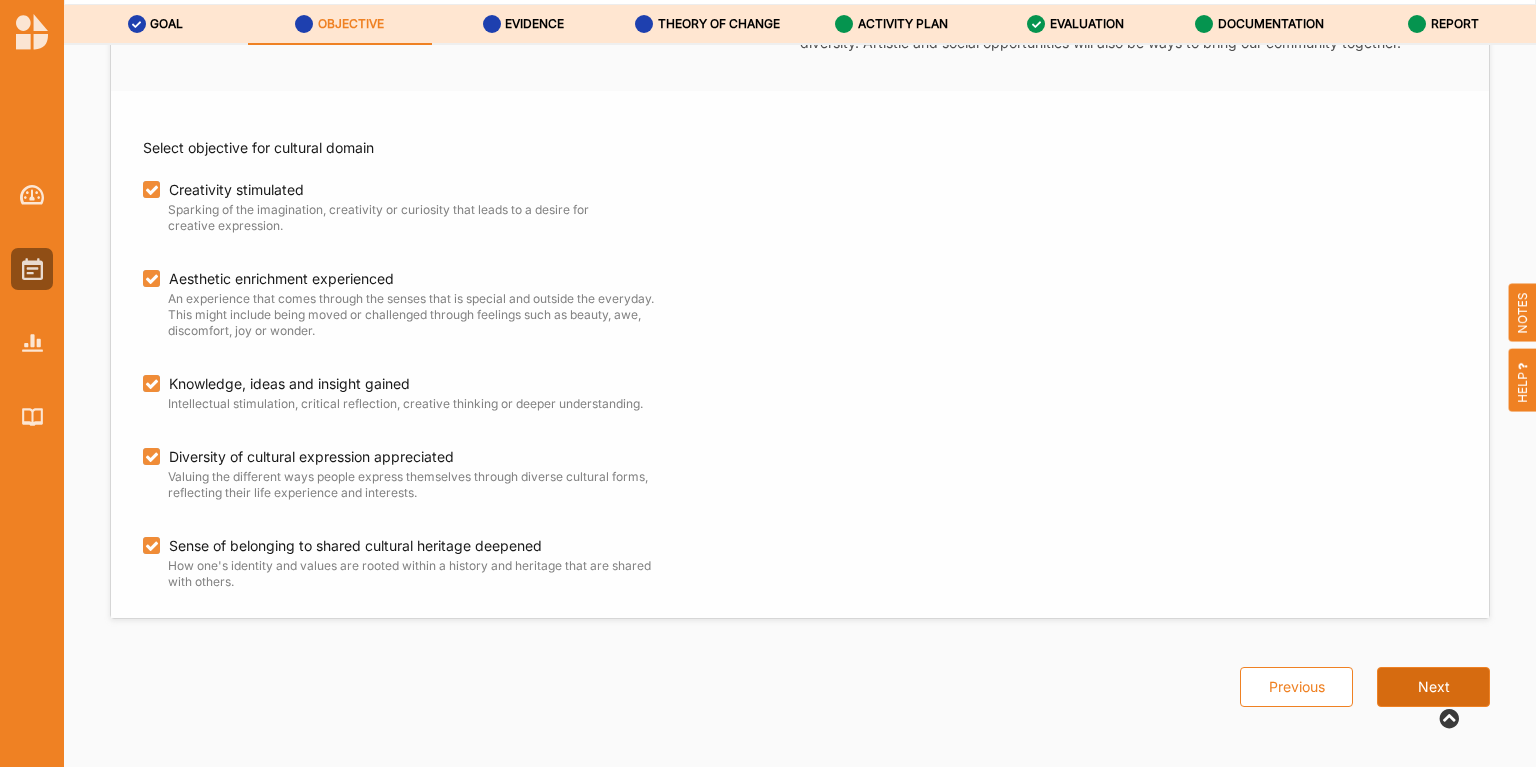 click on "Next" at bounding box center [1433, 687] 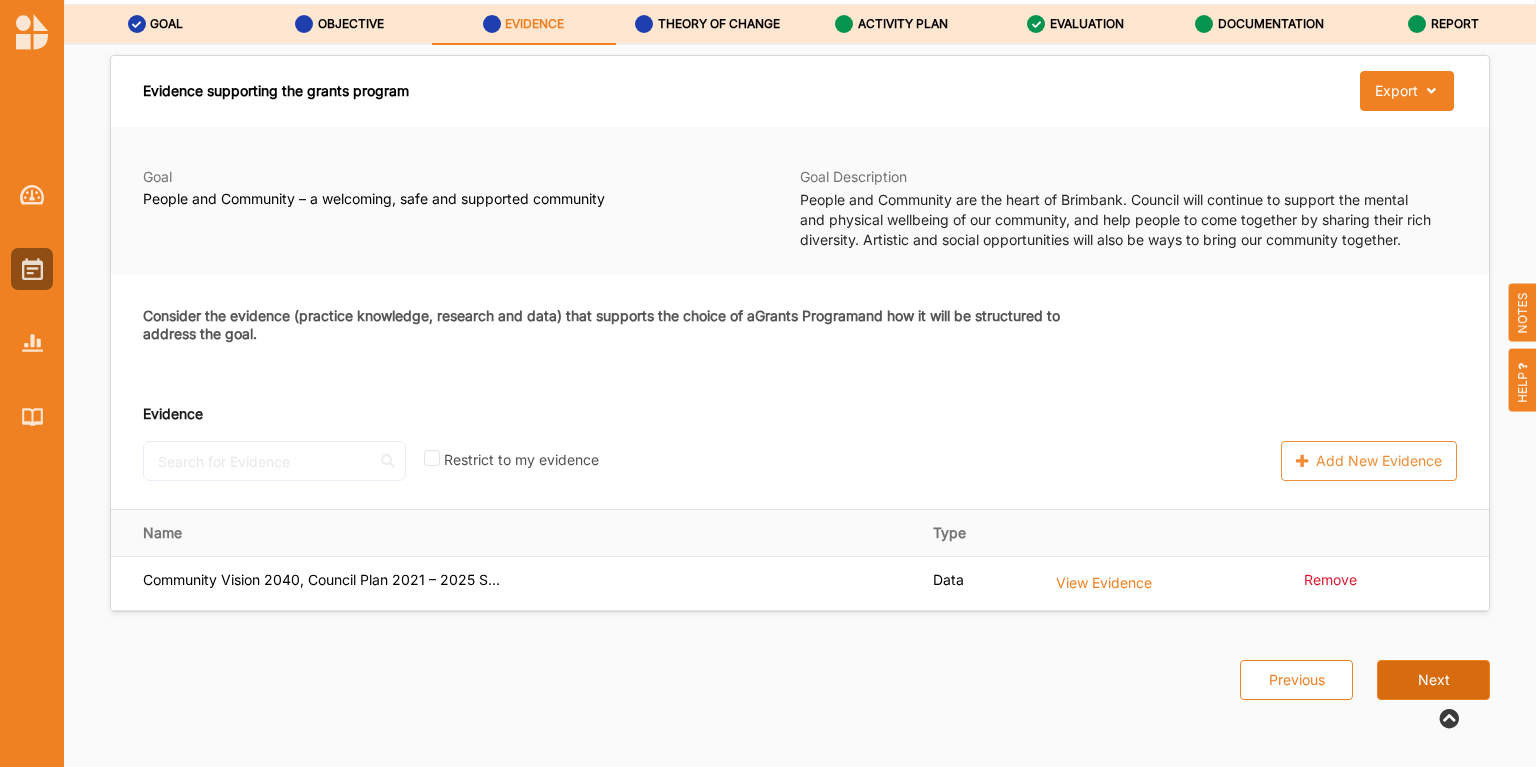 scroll, scrollTop: 0, scrollLeft: 0, axis: both 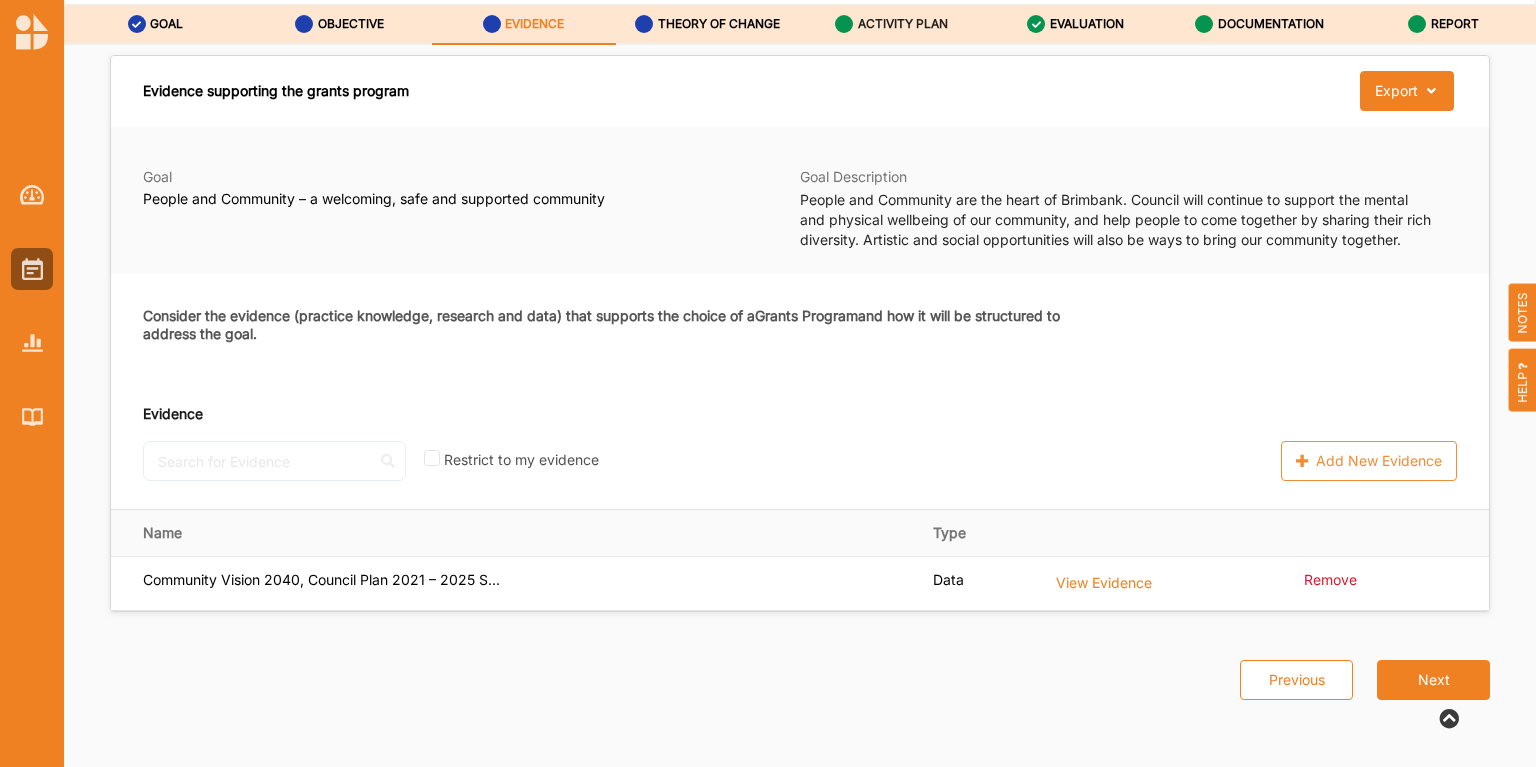 click on "ACTIVITY PLAN" at bounding box center [903, 24] 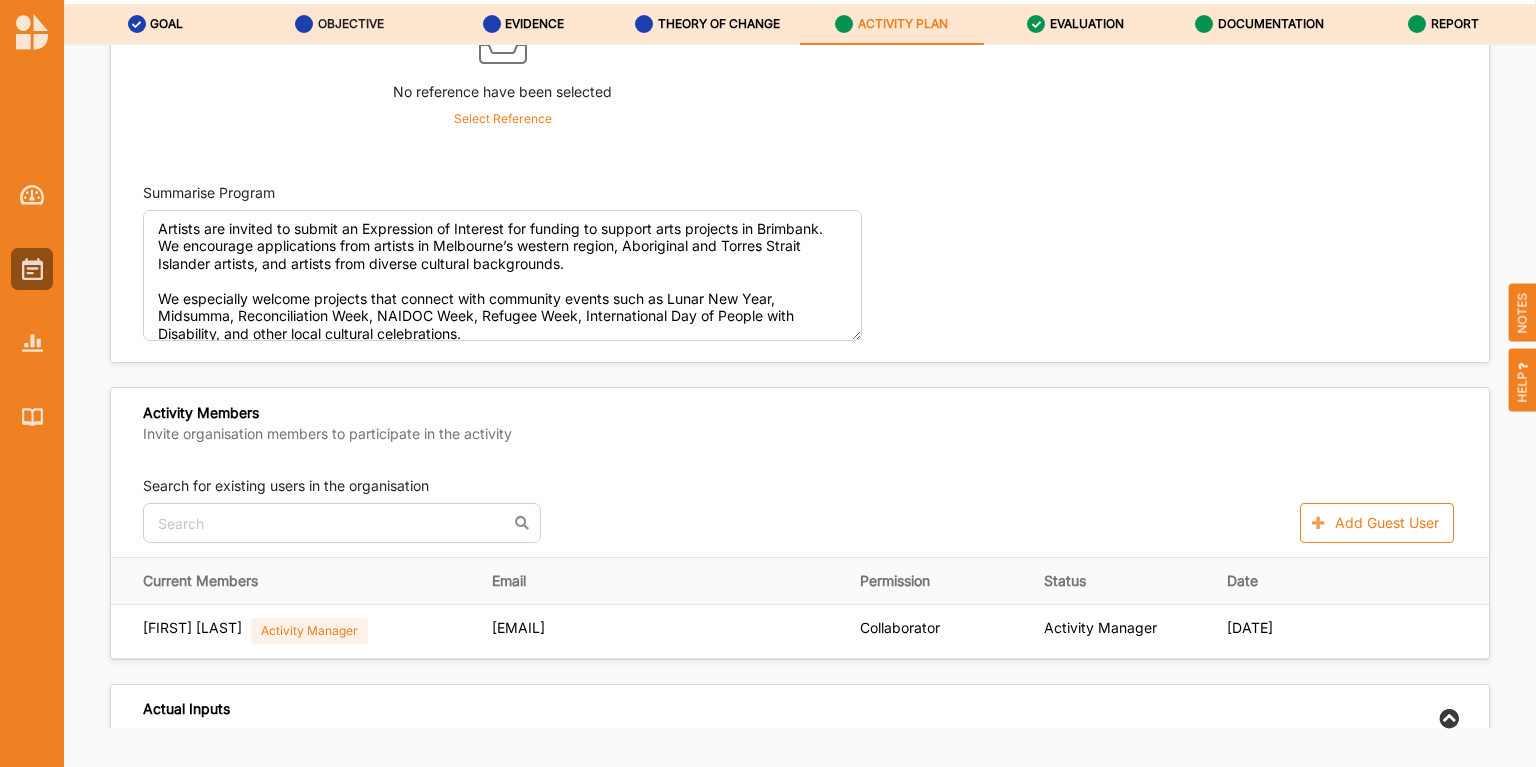 click on "OBJECTIVE" at bounding box center [339, 24] 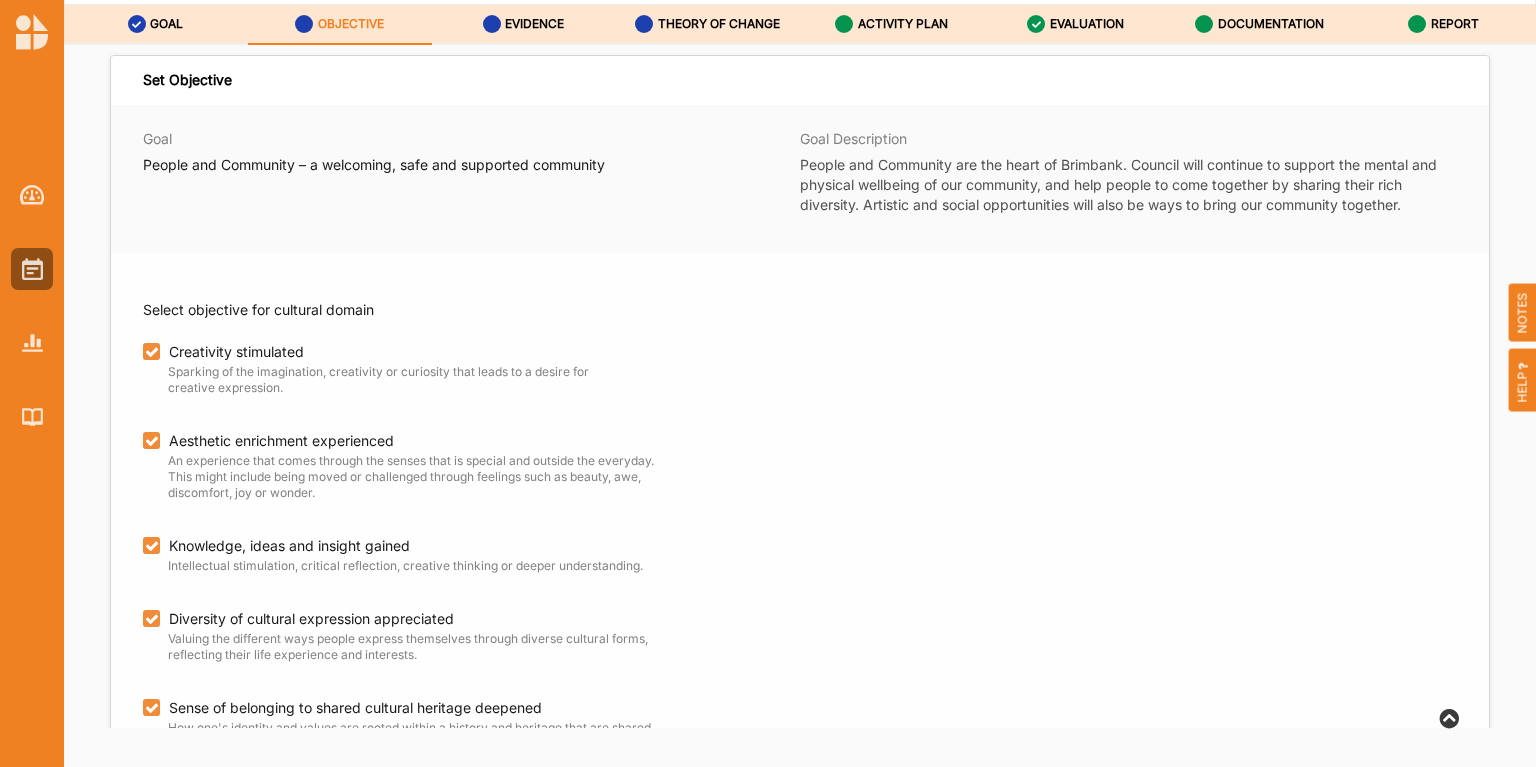 scroll, scrollTop: 0, scrollLeft: 0, axis: both 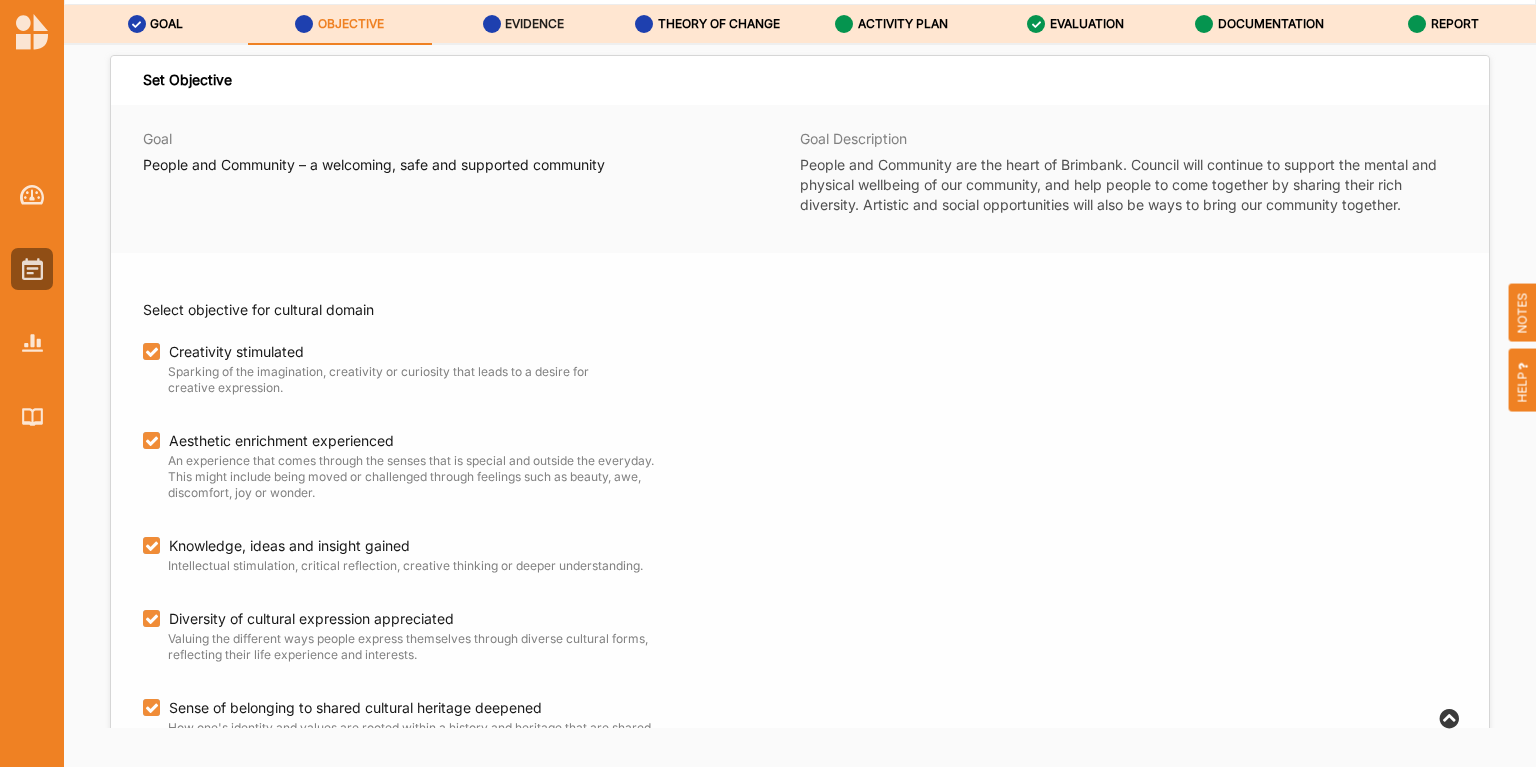 click on "EVIDENCE" at bounding box center (534, 24) 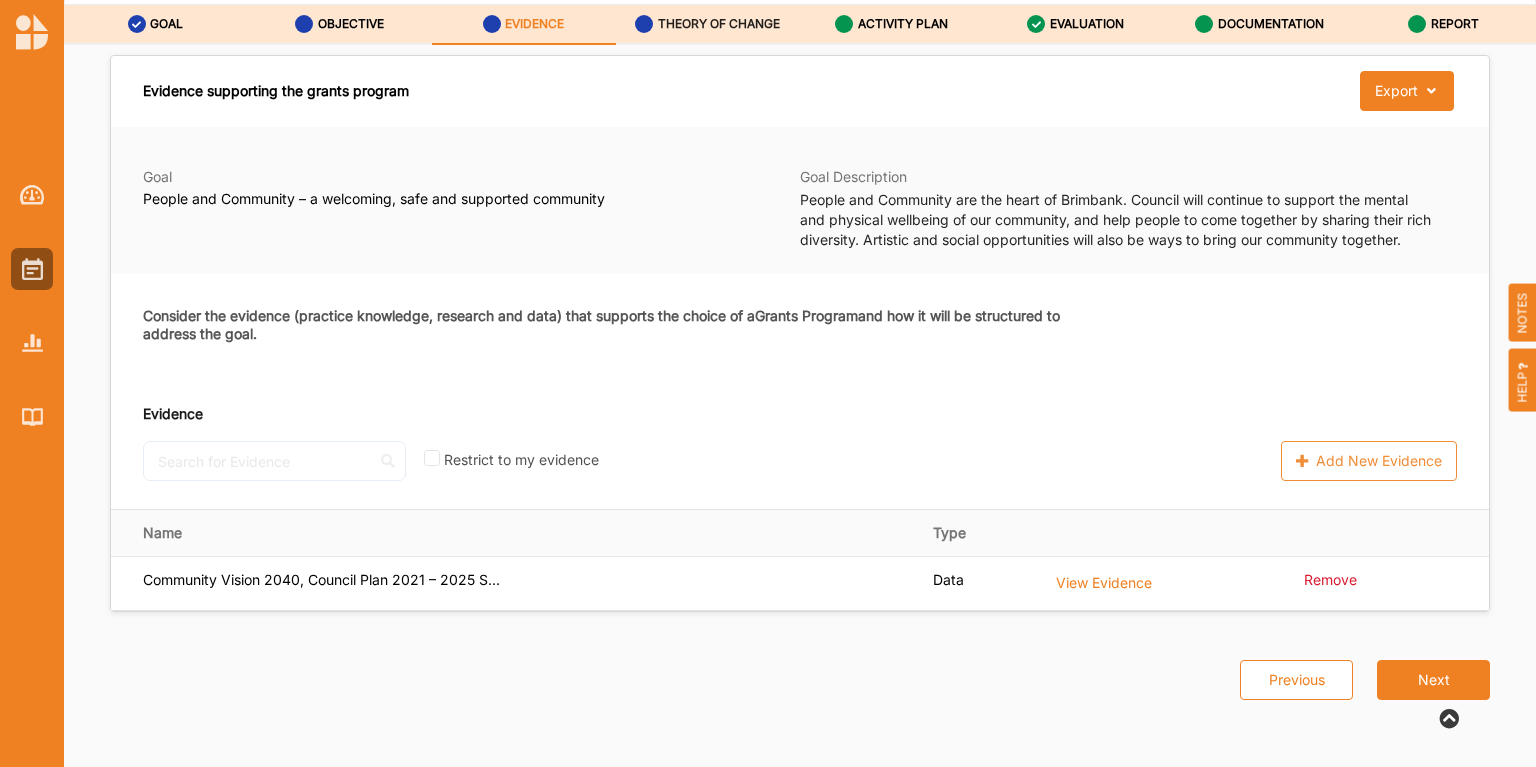 click on "THEORY OF CHANGE" at bounding box center [719, 24] 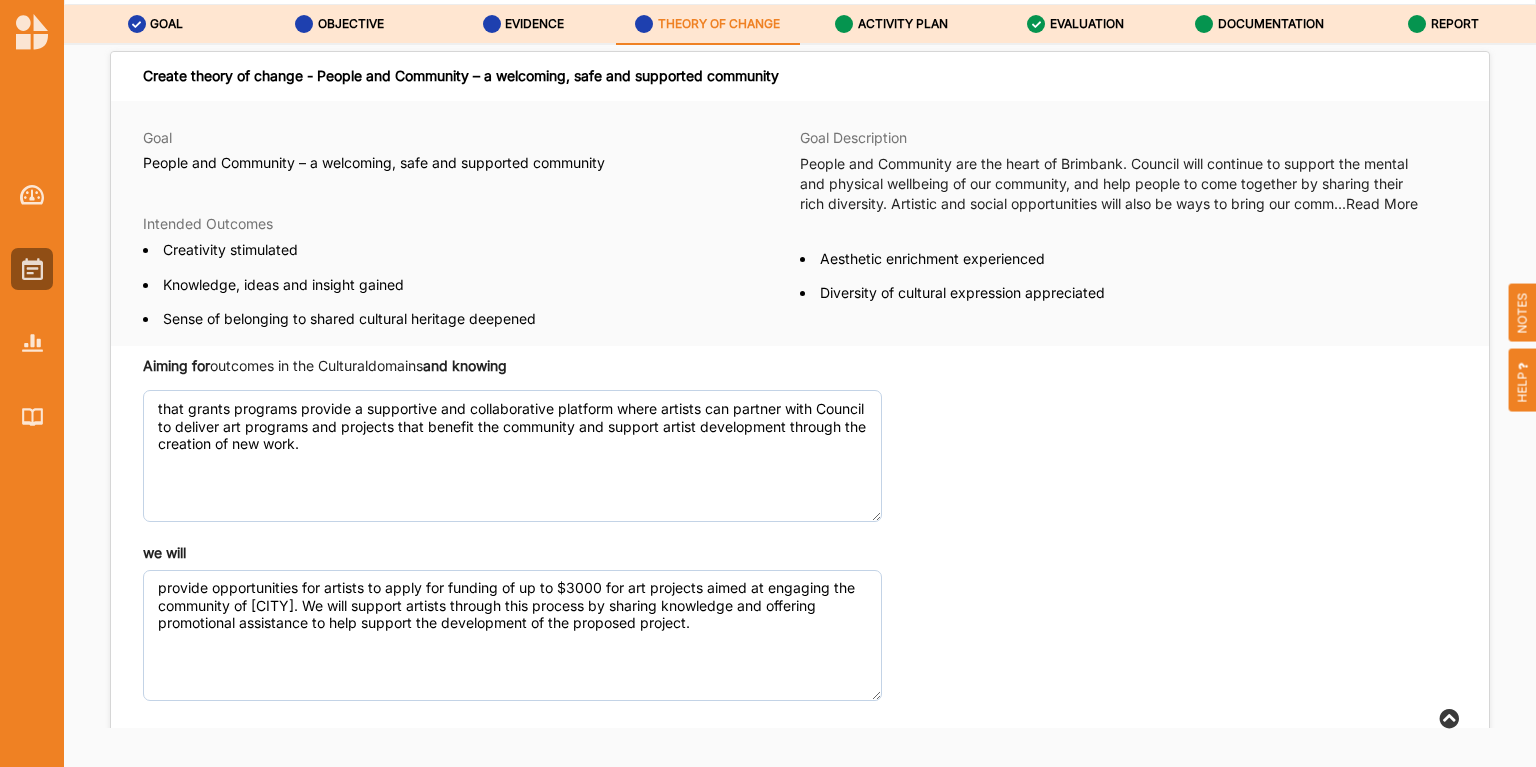 scroll, scrollTop: 0, scrollLeft: 0, axis: both 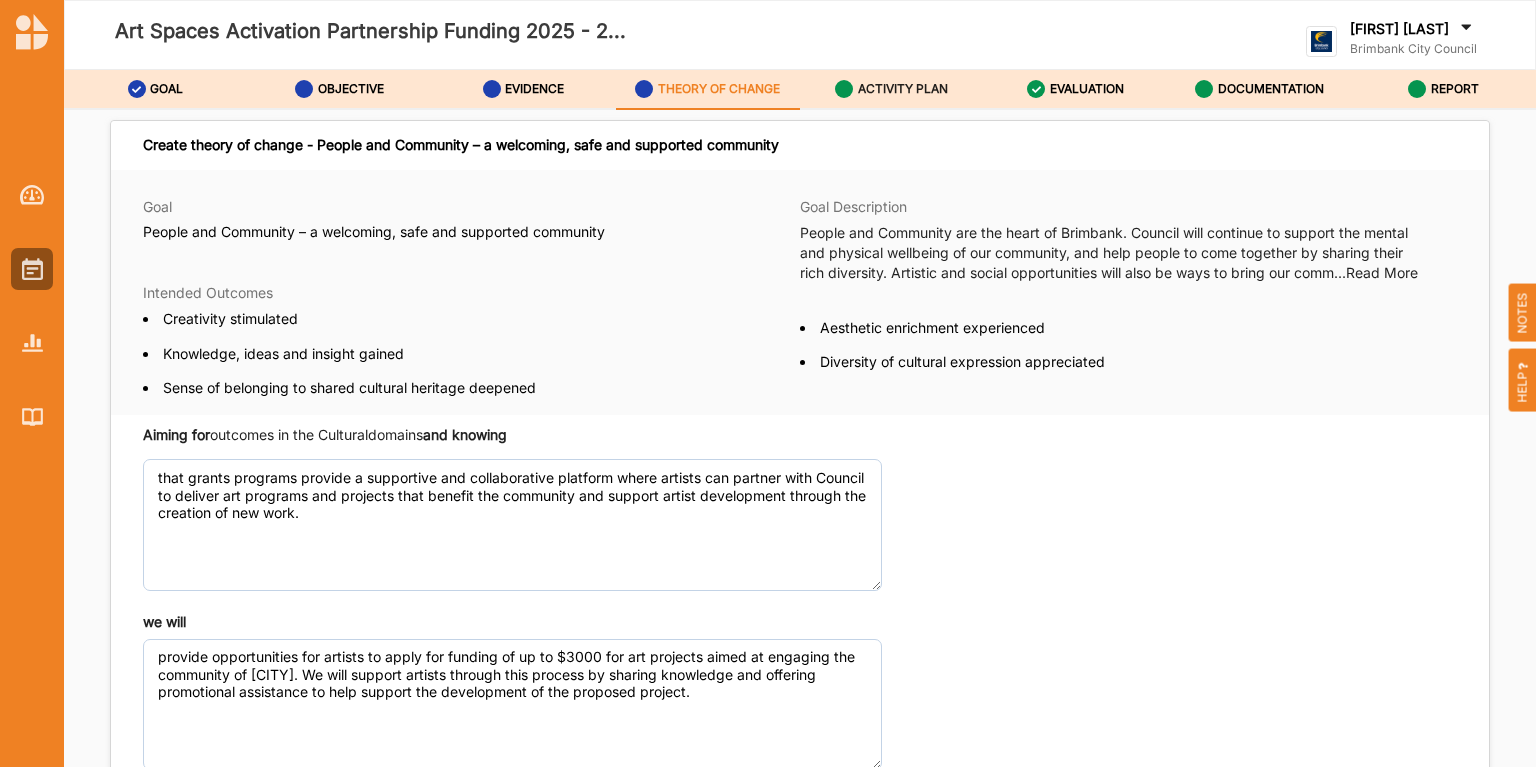 click on "ACTIVITY PLAN" at bounding box center (891, 89) 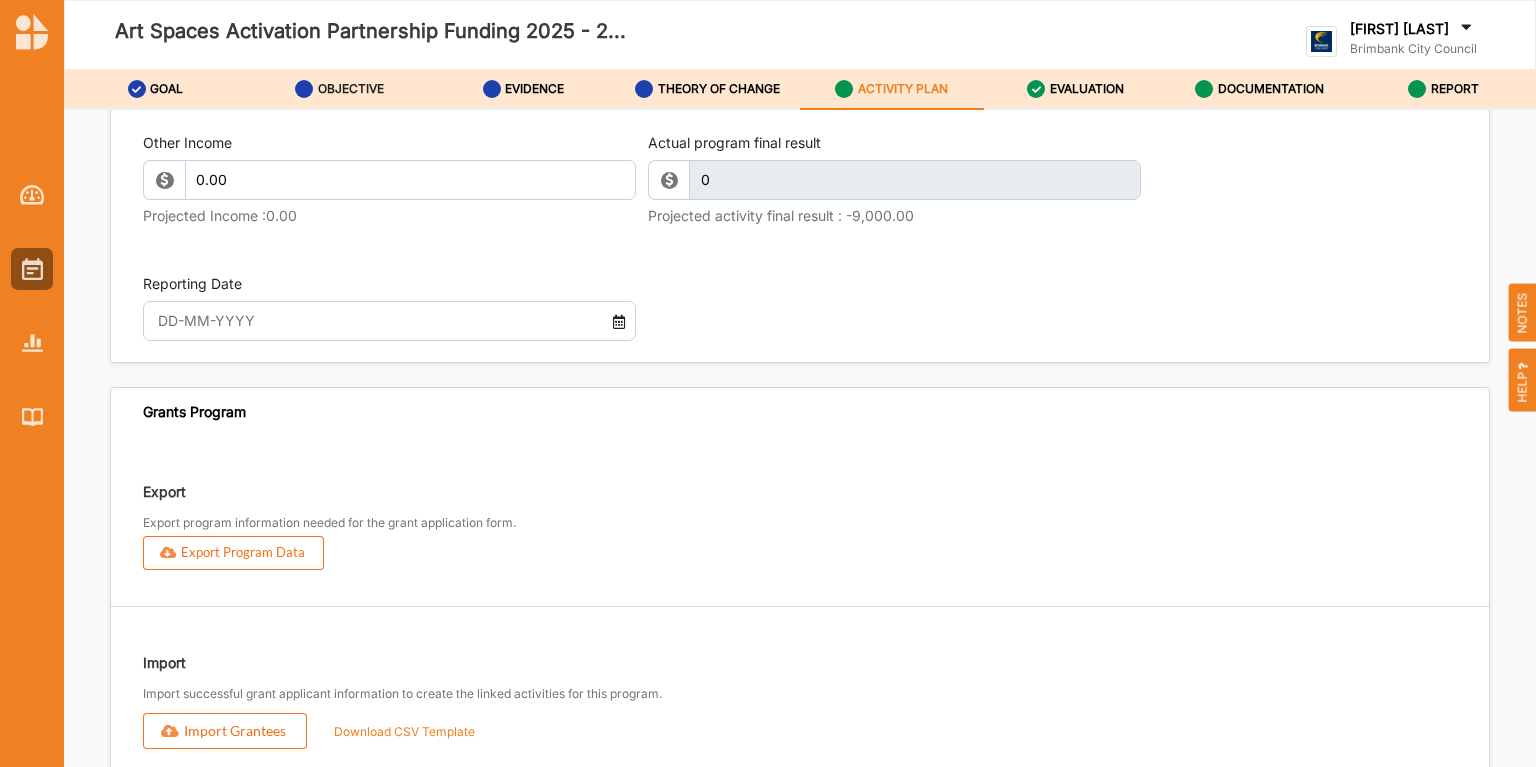 click on "OBJECTIVE" at bounding box center (339, 89) 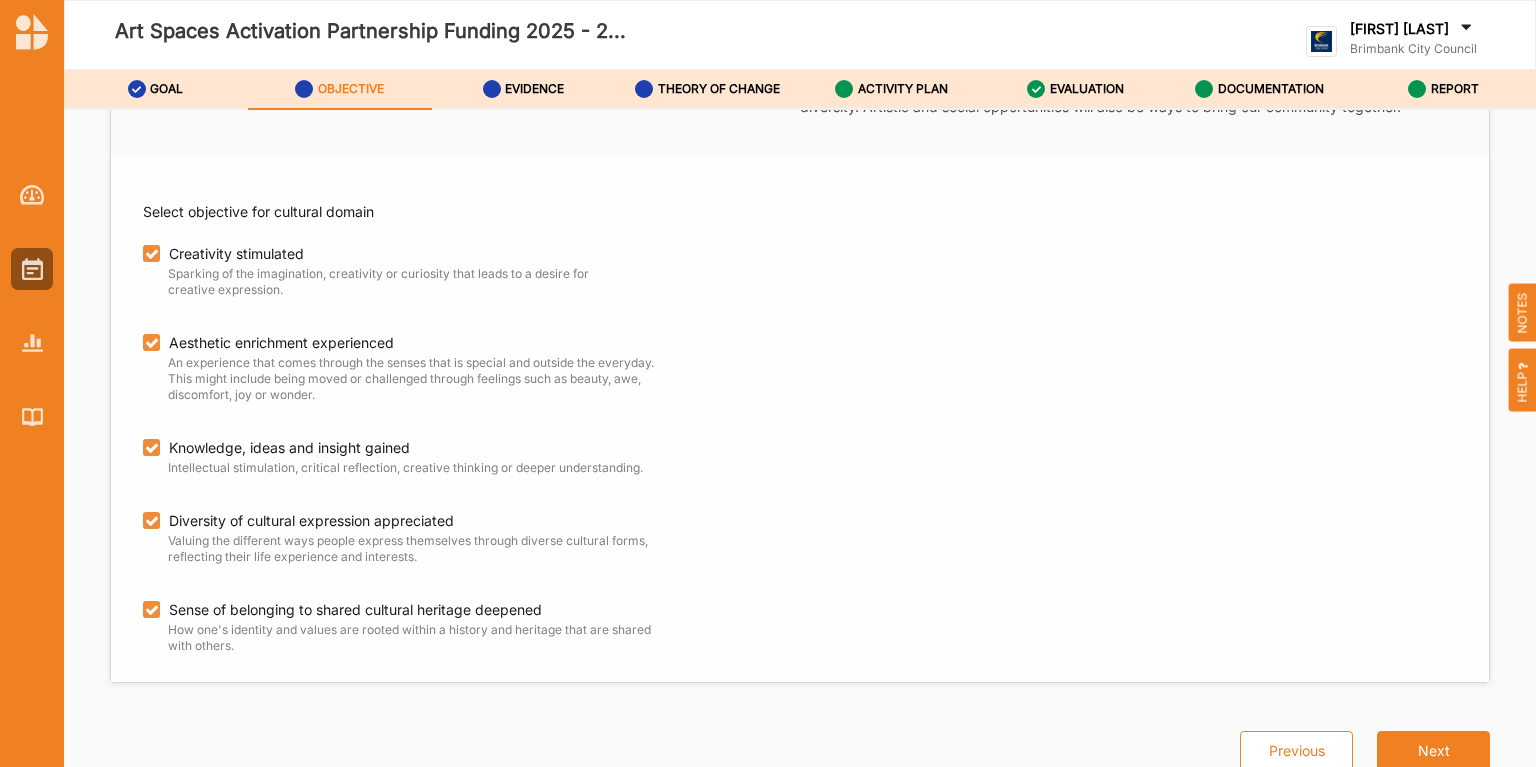 scroll, scrollTop: 162, scrollLeft: 0, axis: vertical 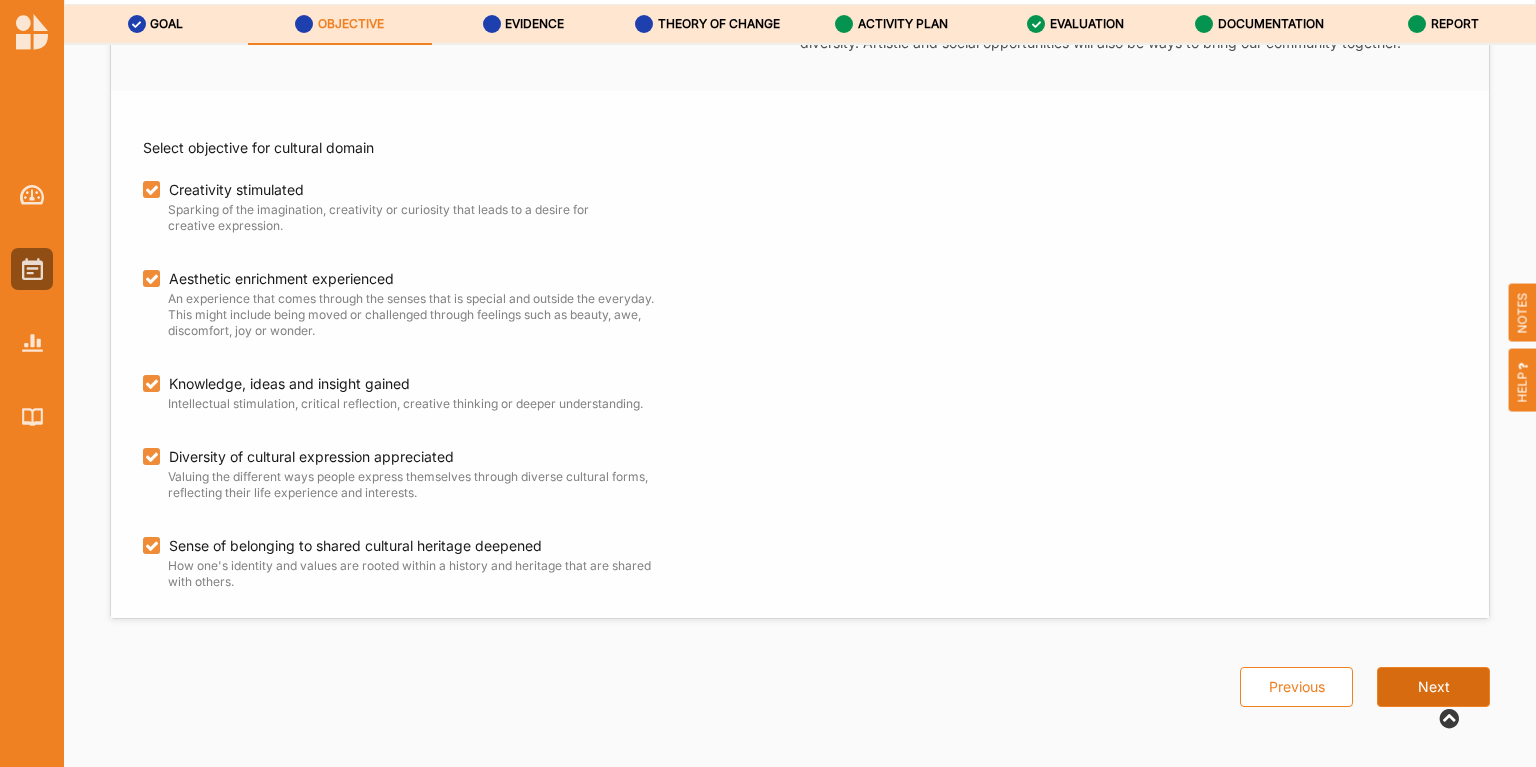 click on "Next" at bounding box center (1433, 687) 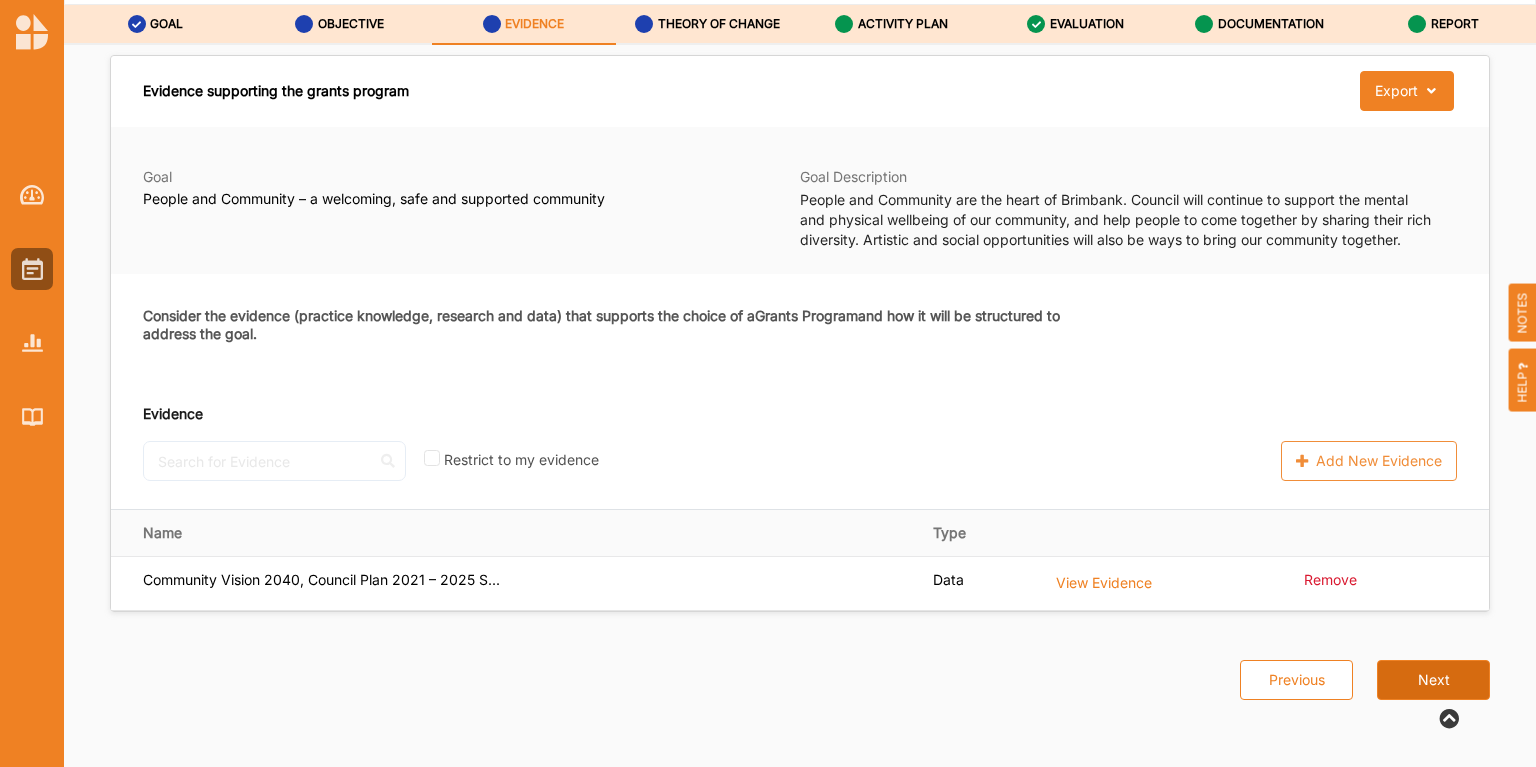 scroll, scrollTop: 0, scrollLeft: 0, axis: both 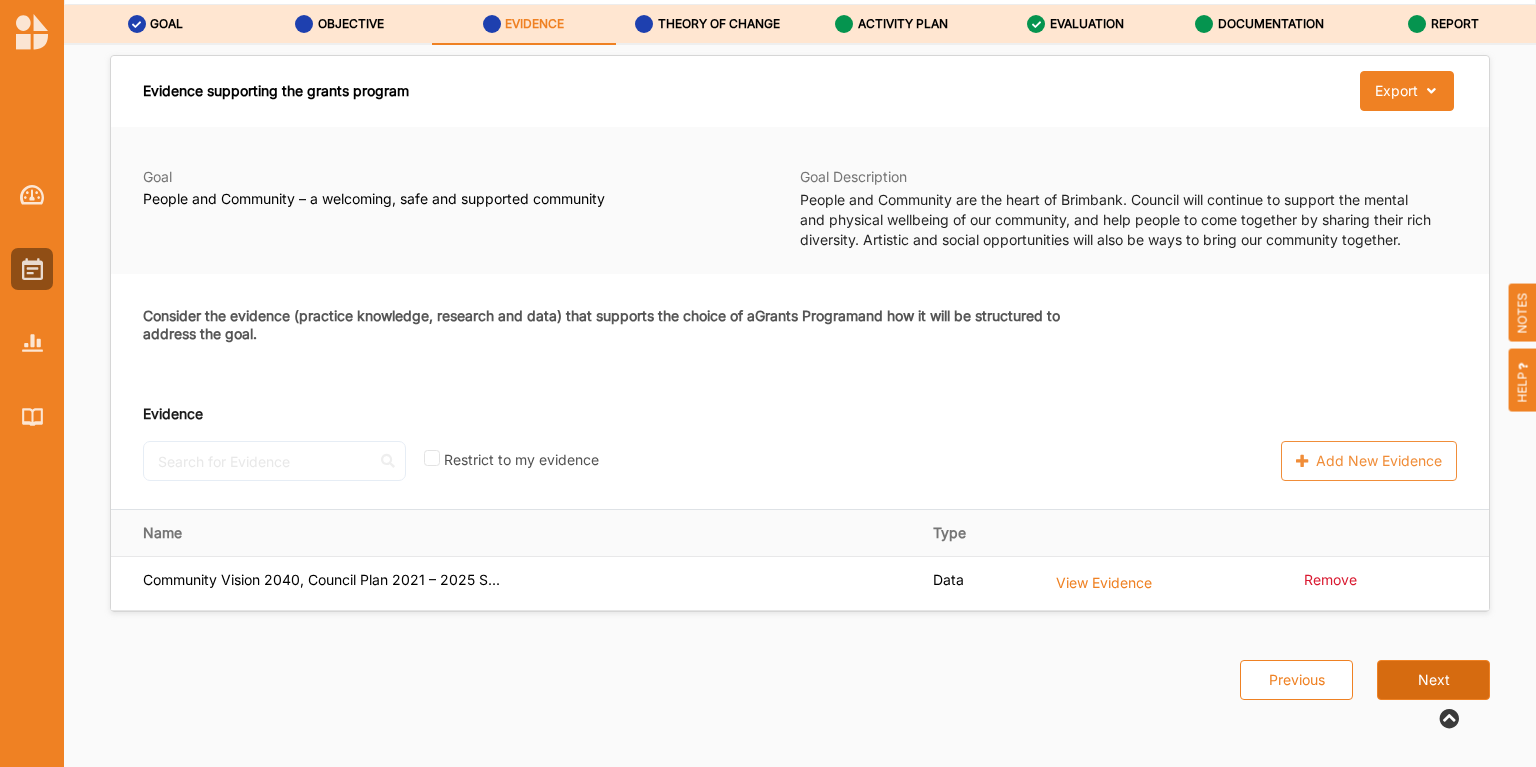 click on "Next" at bounding box center (1433, 680) 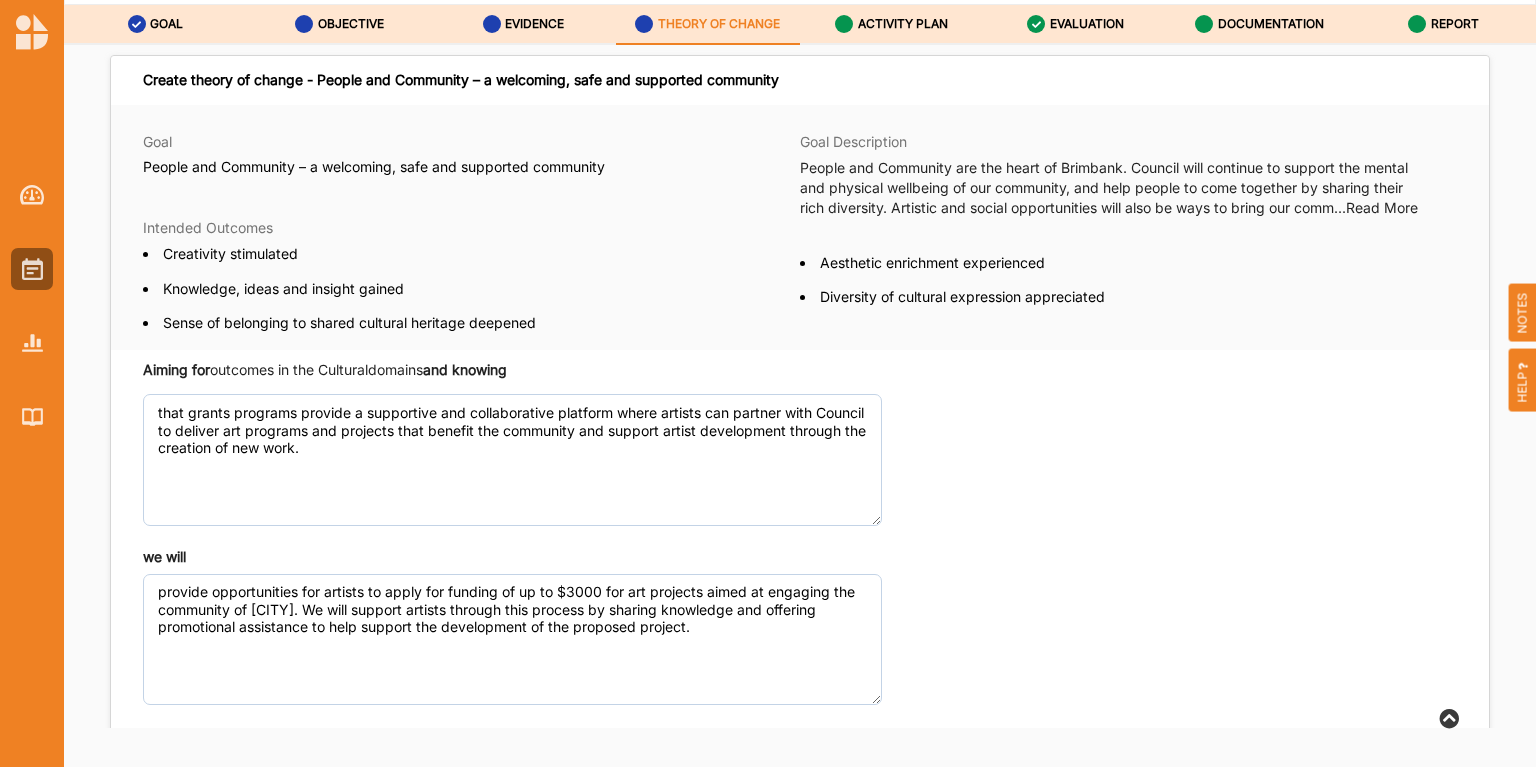 scroll, scrollTop: 0, scrollLeft: 0, axis: both 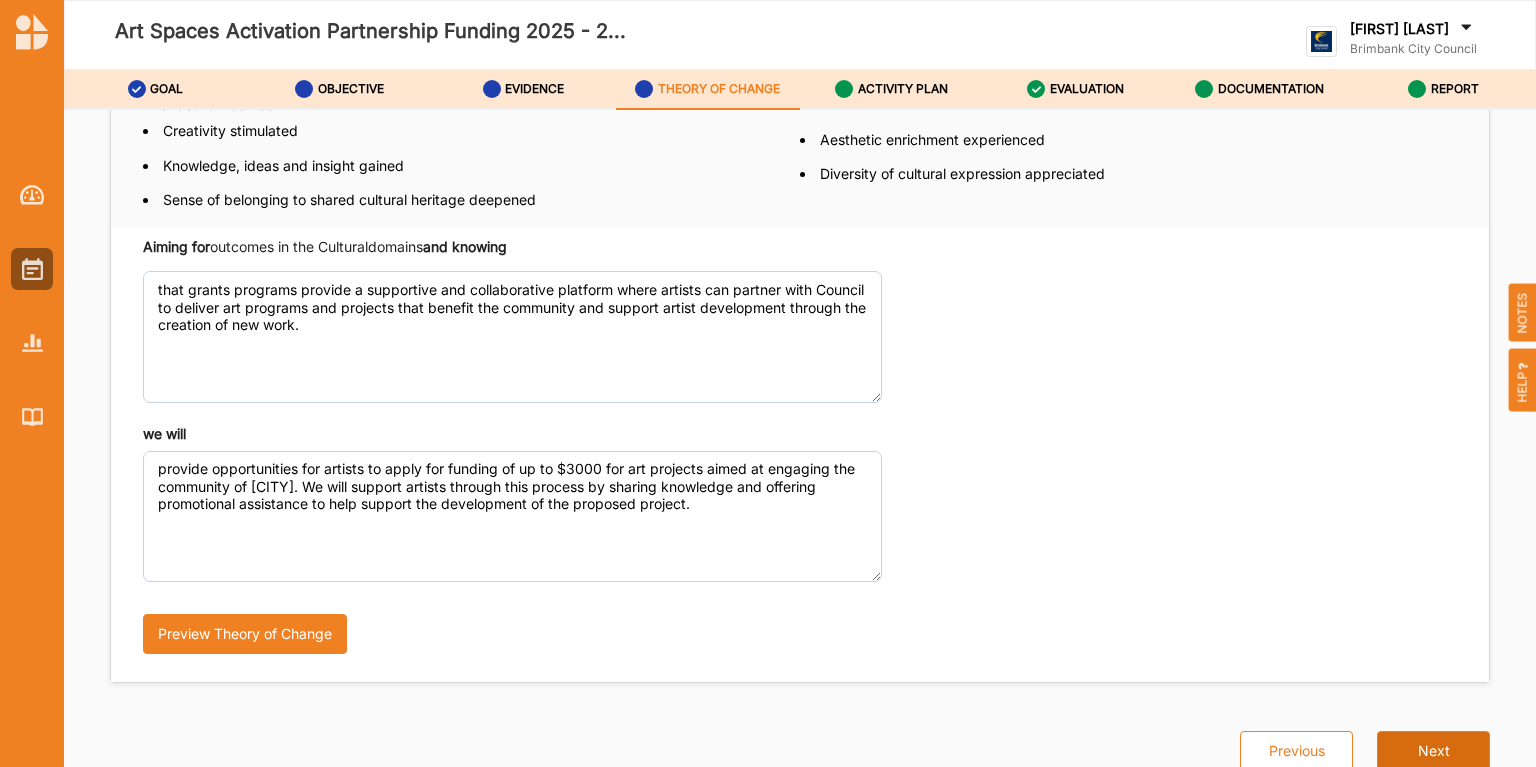 click on "Next" at bounding box center (1433, 751) 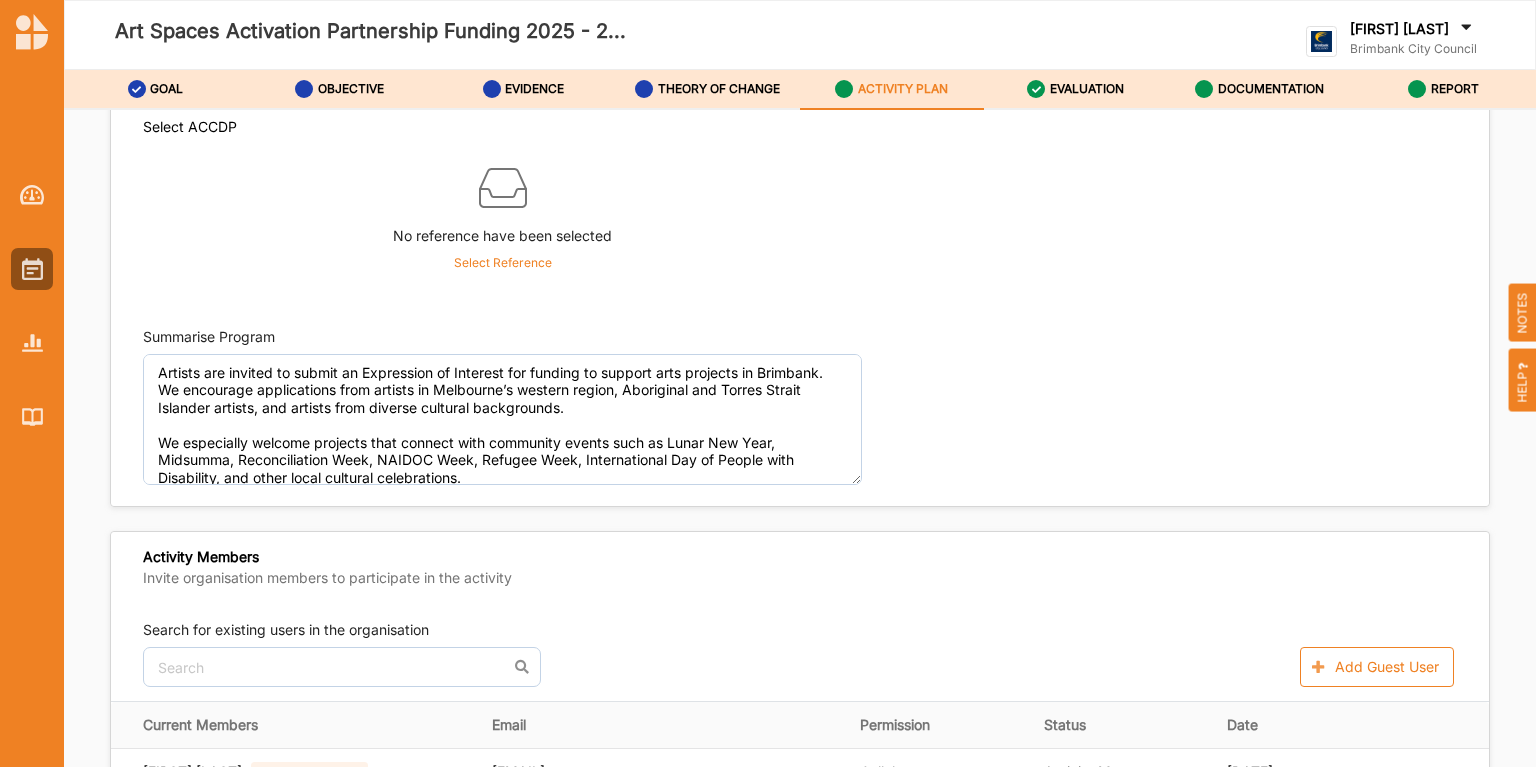 scroll, scrollTop: 160, scrollLeft: 0, axis: vertical 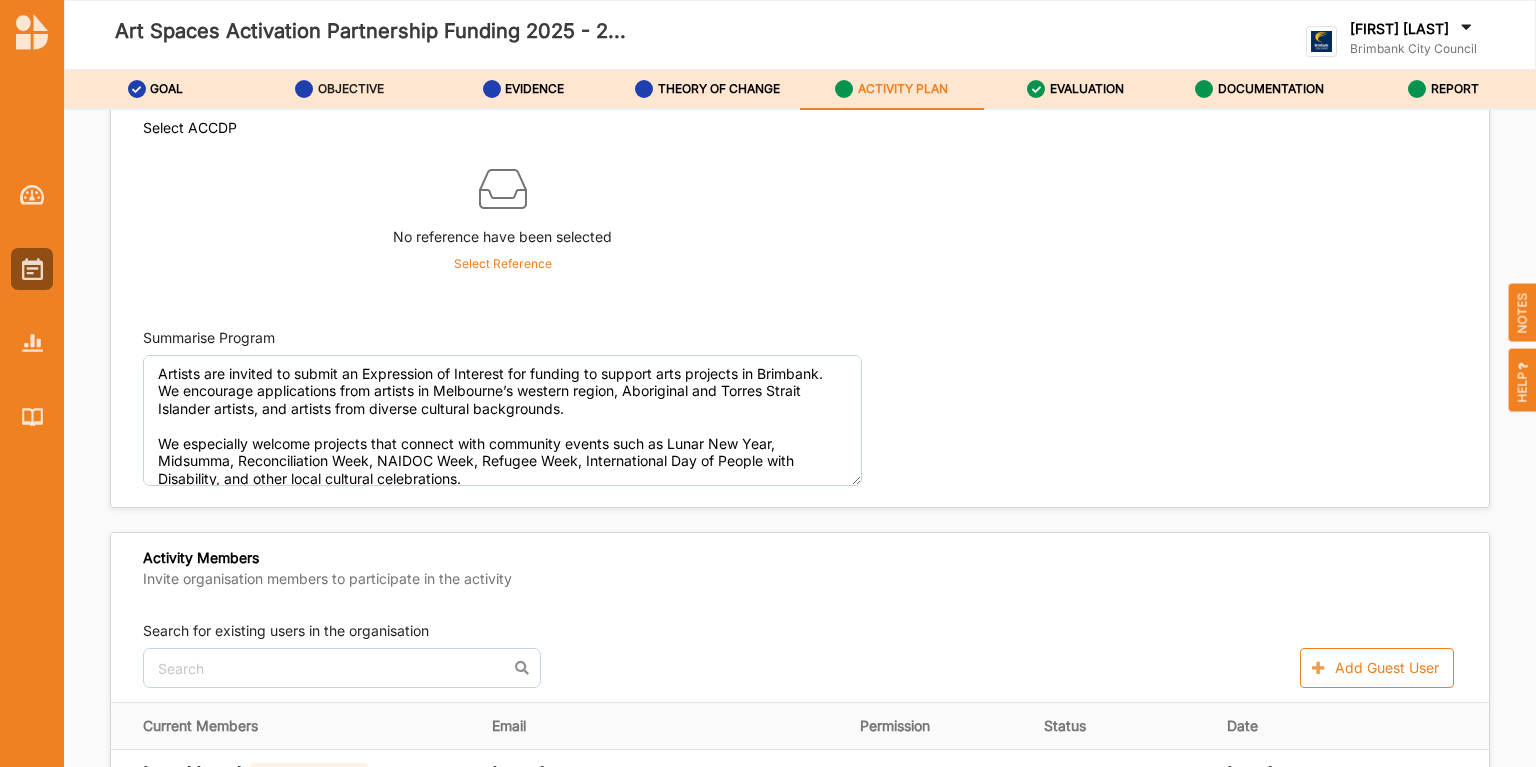 click on "OBJECTIVE" at bounding box center [351, 89] 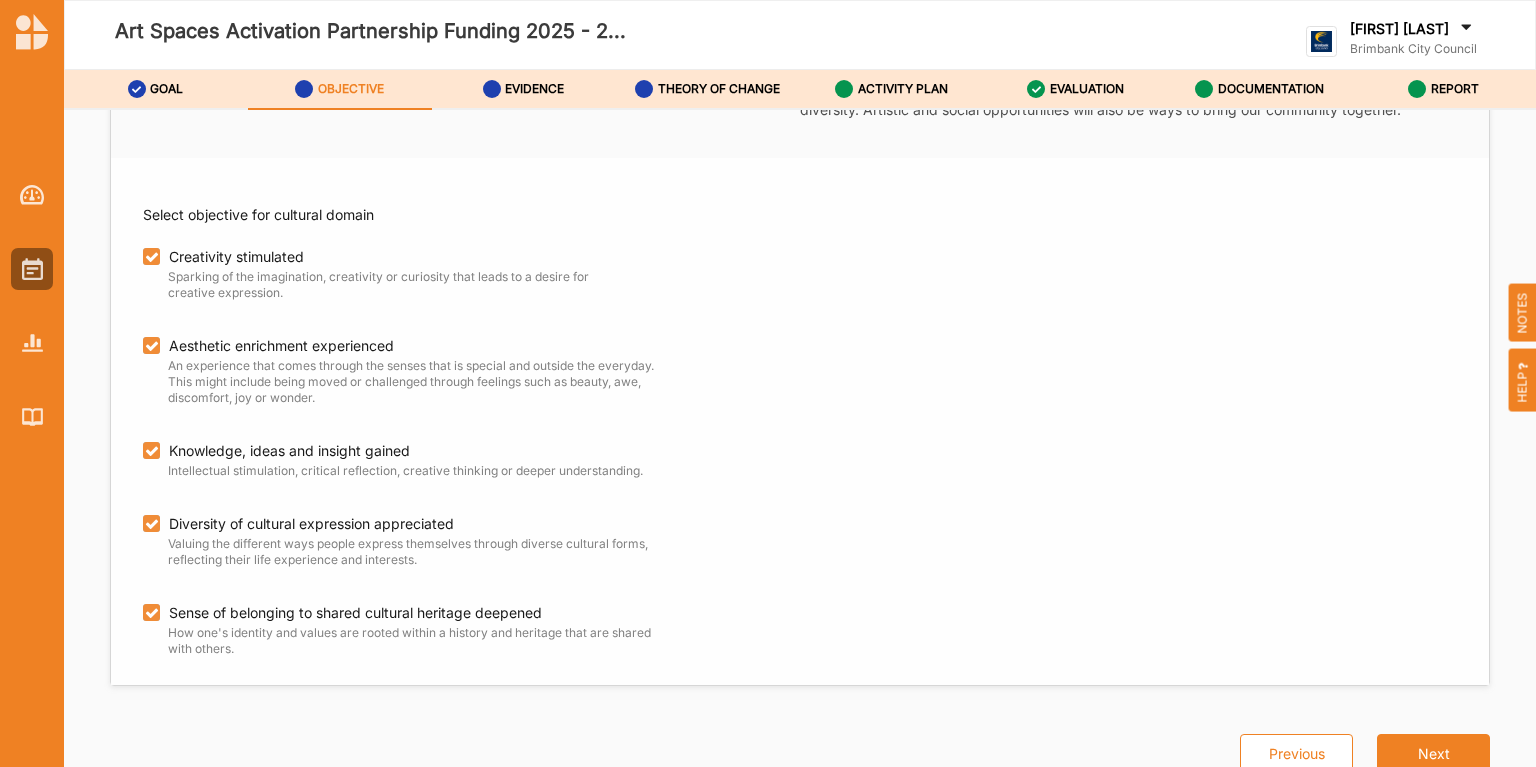 scroll, scrollTop: 0, scrollLeft: 0, axis: both 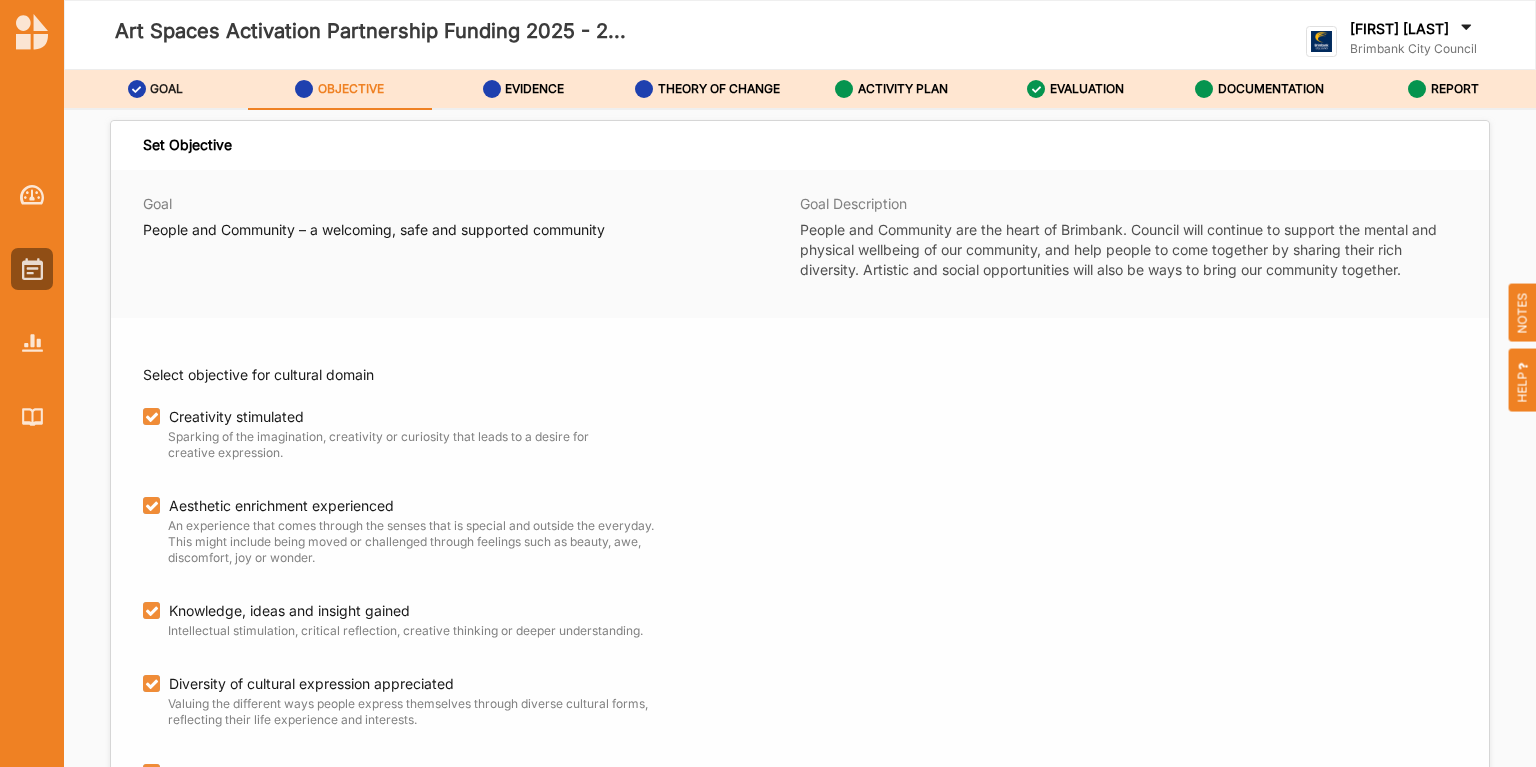 click on "GOAL" at bounding box center [156, 89] 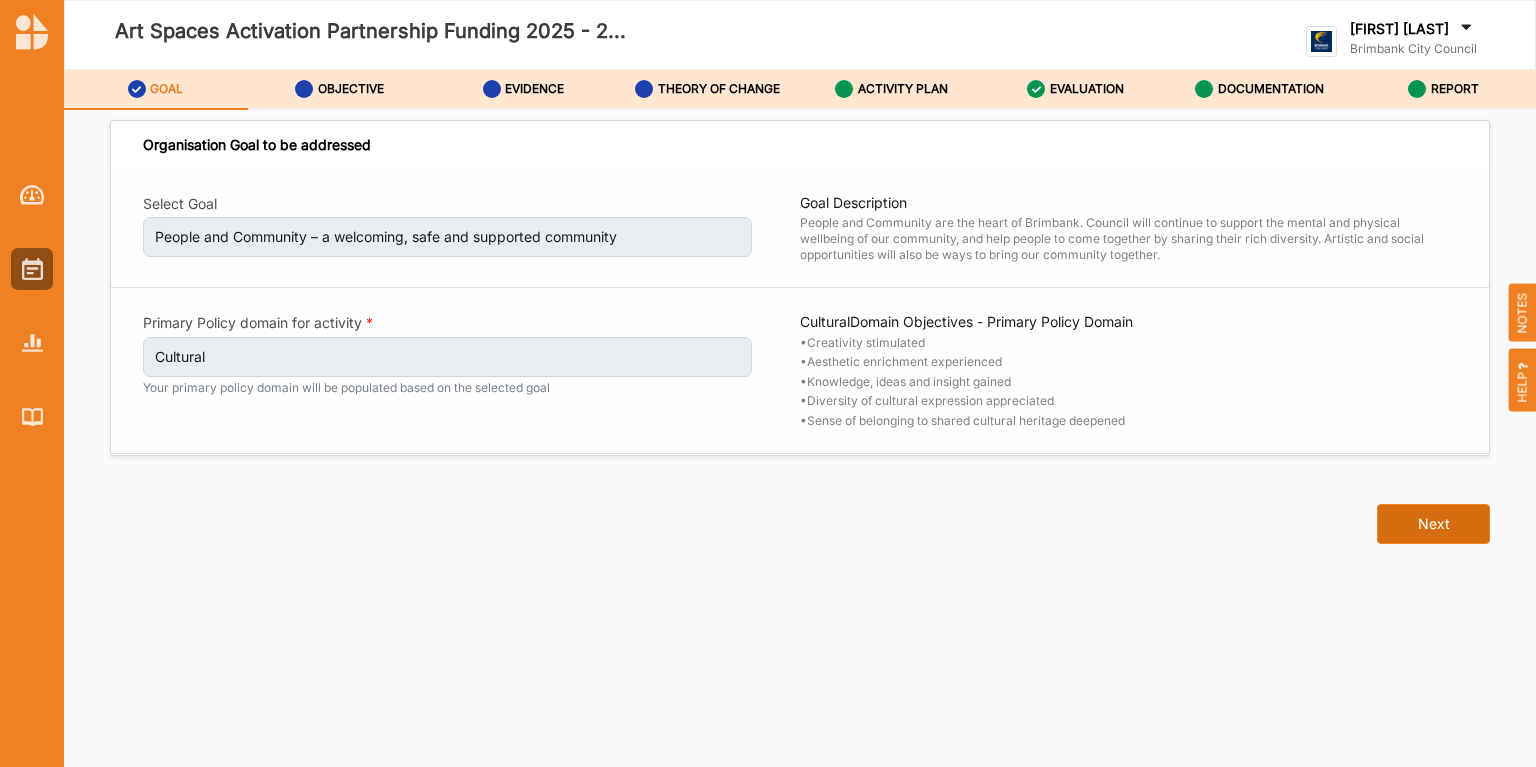 click on "Next" at bounding box center (1433, 524) 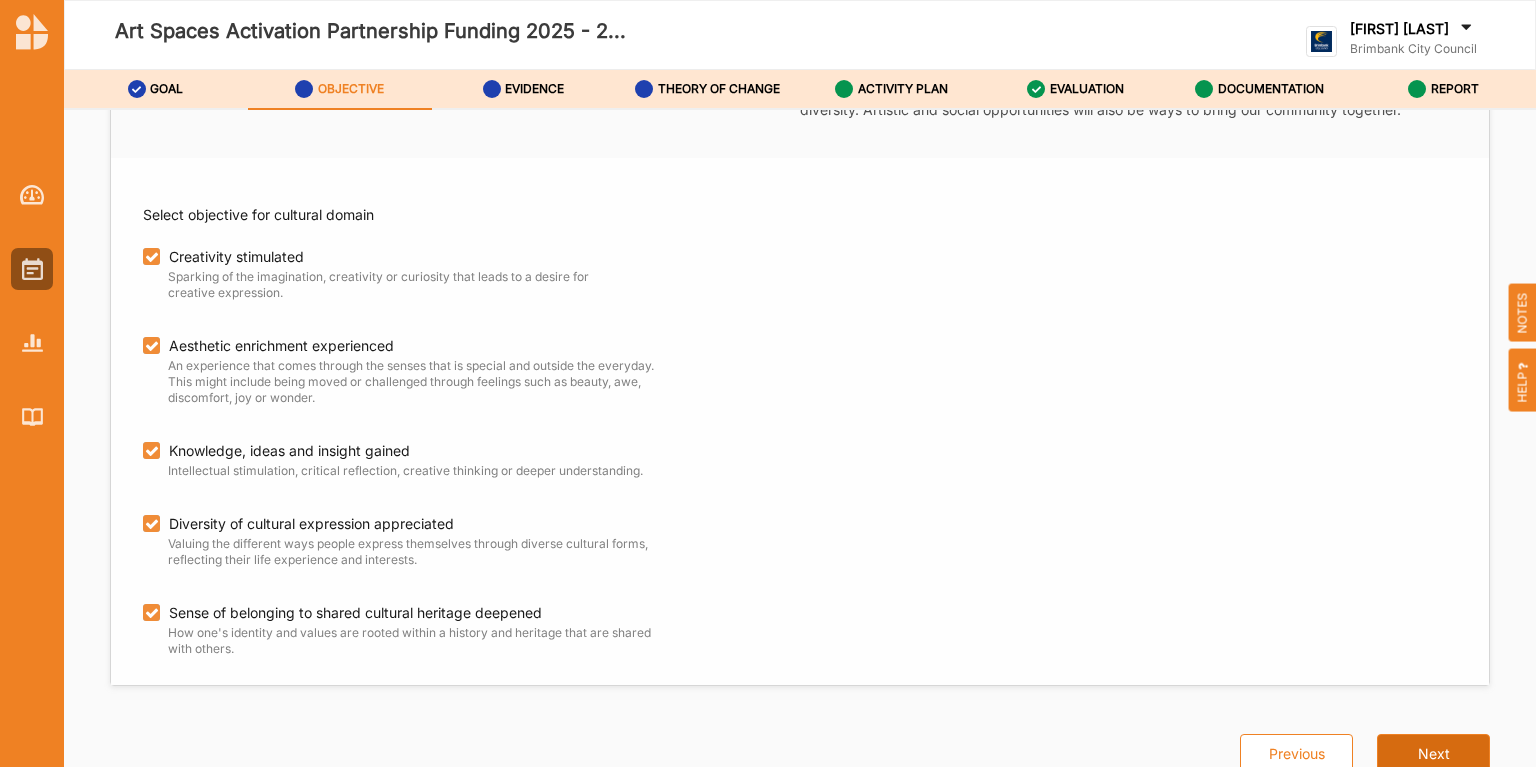 scroll, scrollTop: 162, scrollLeft: 0, axis: vertical 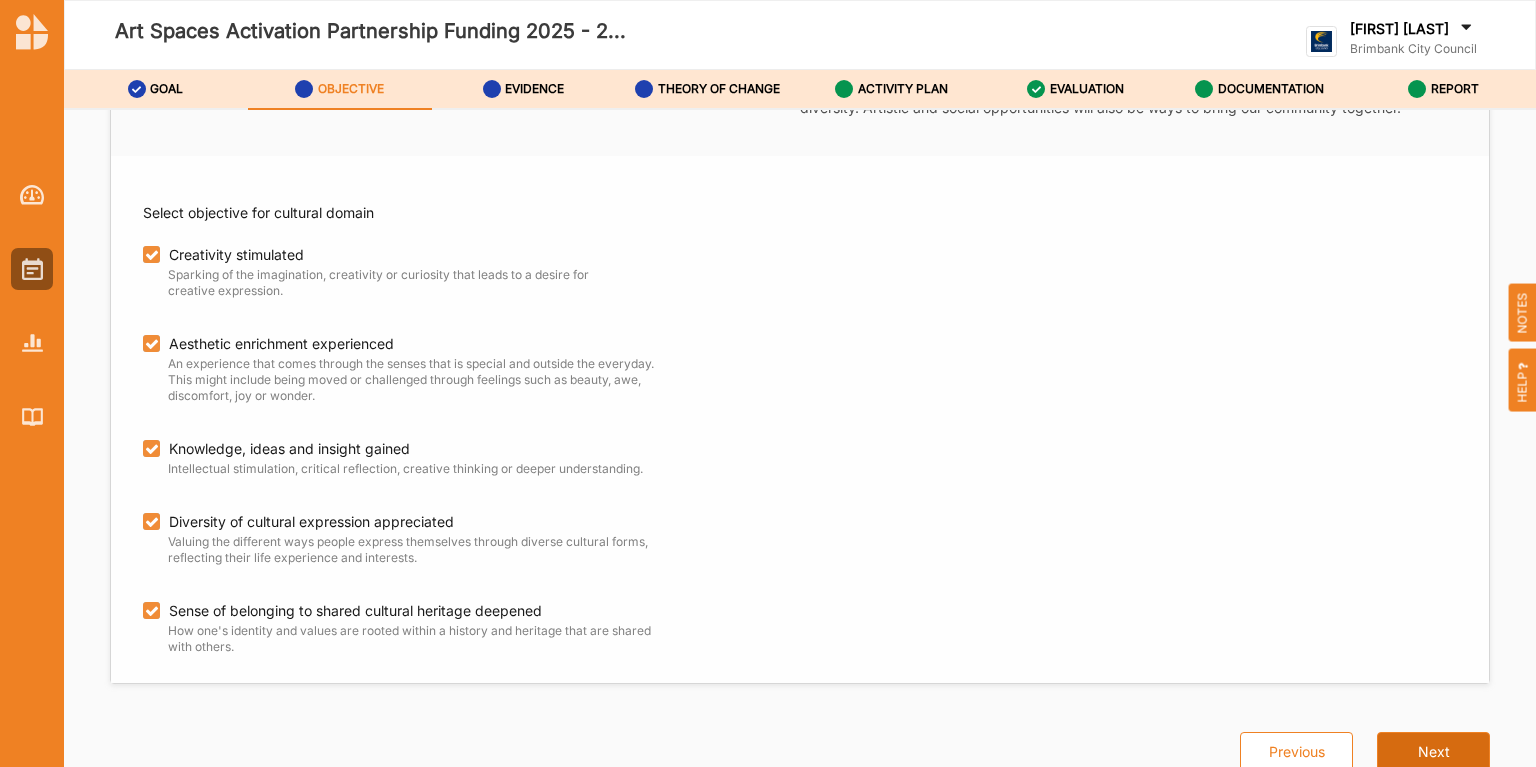click on "Next" at bounding box center (1433, 752) 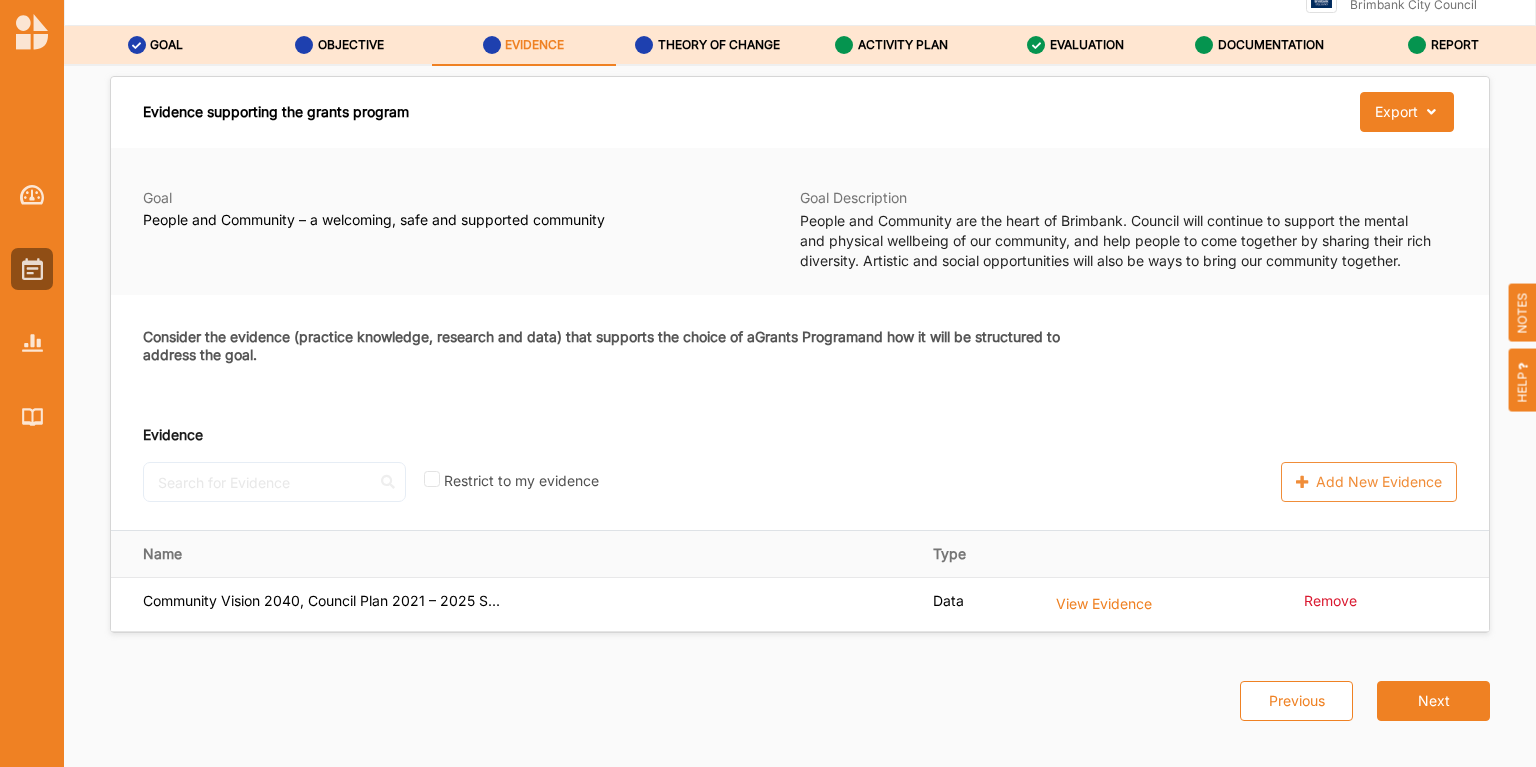scroll, scrollTop: 65, scrollLeft: 0, axis: vertical 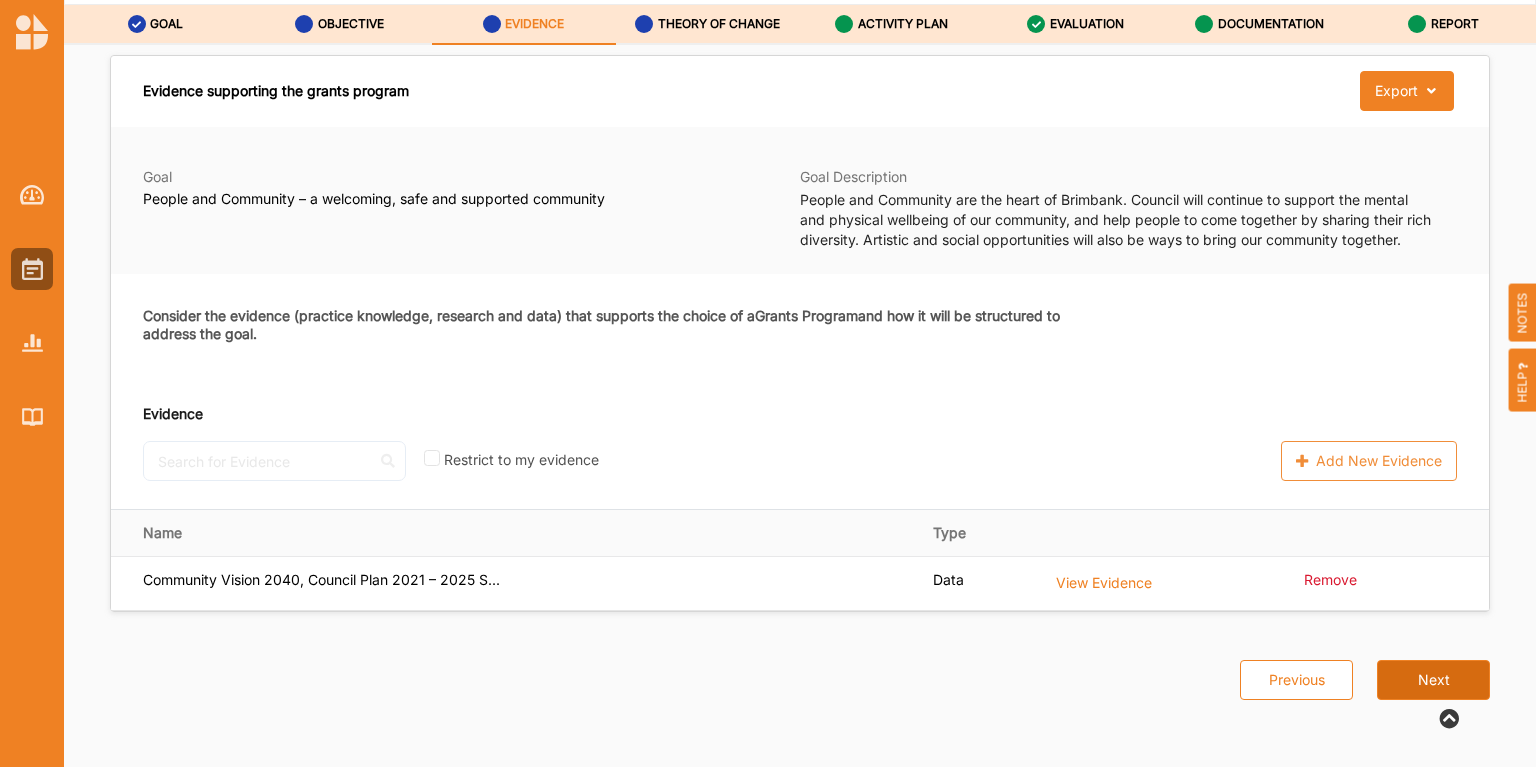 click on "Next" at bounding box center (1433, 680) 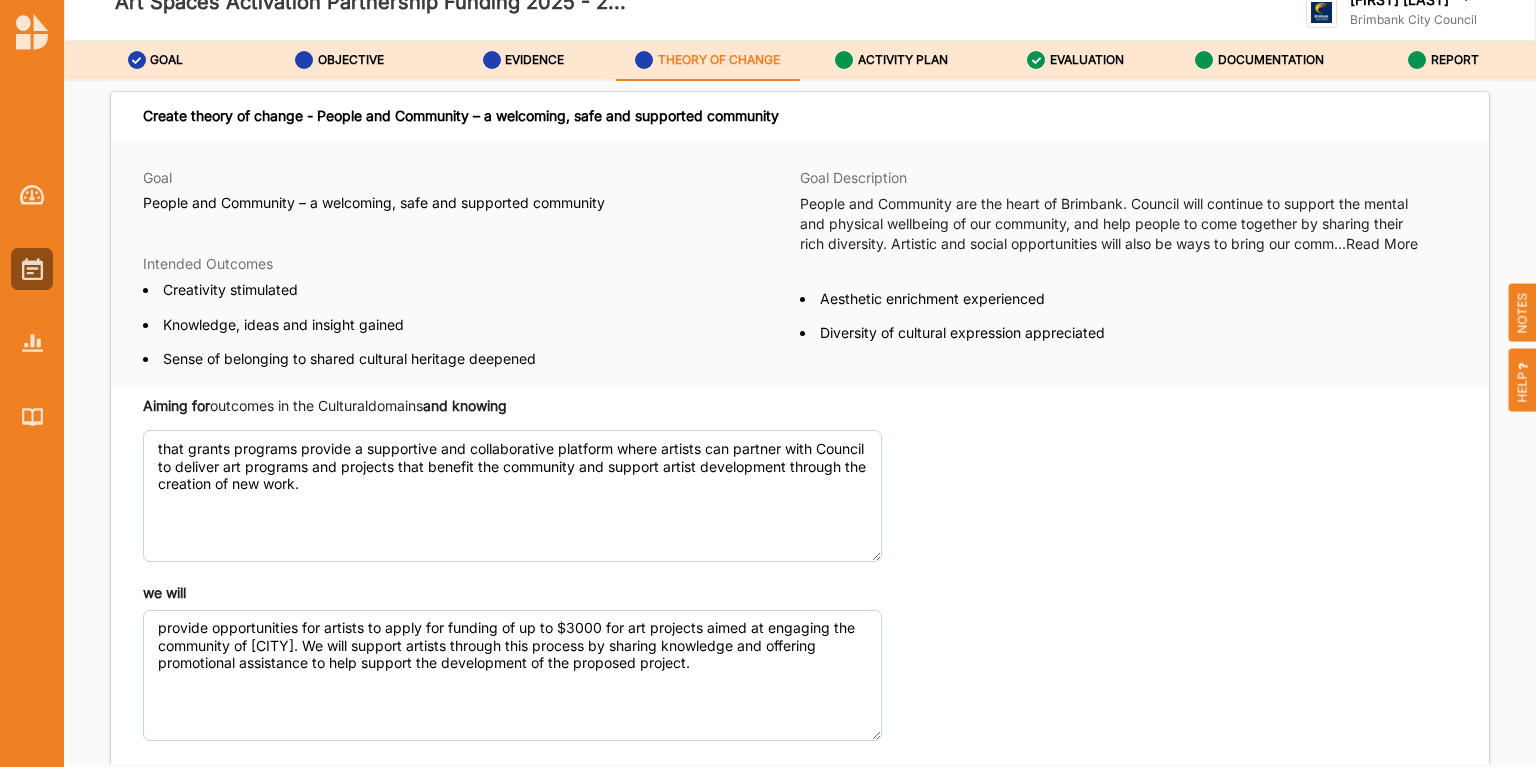 scroll, scrollTop: 0, scrollLeft: 0, axis: both 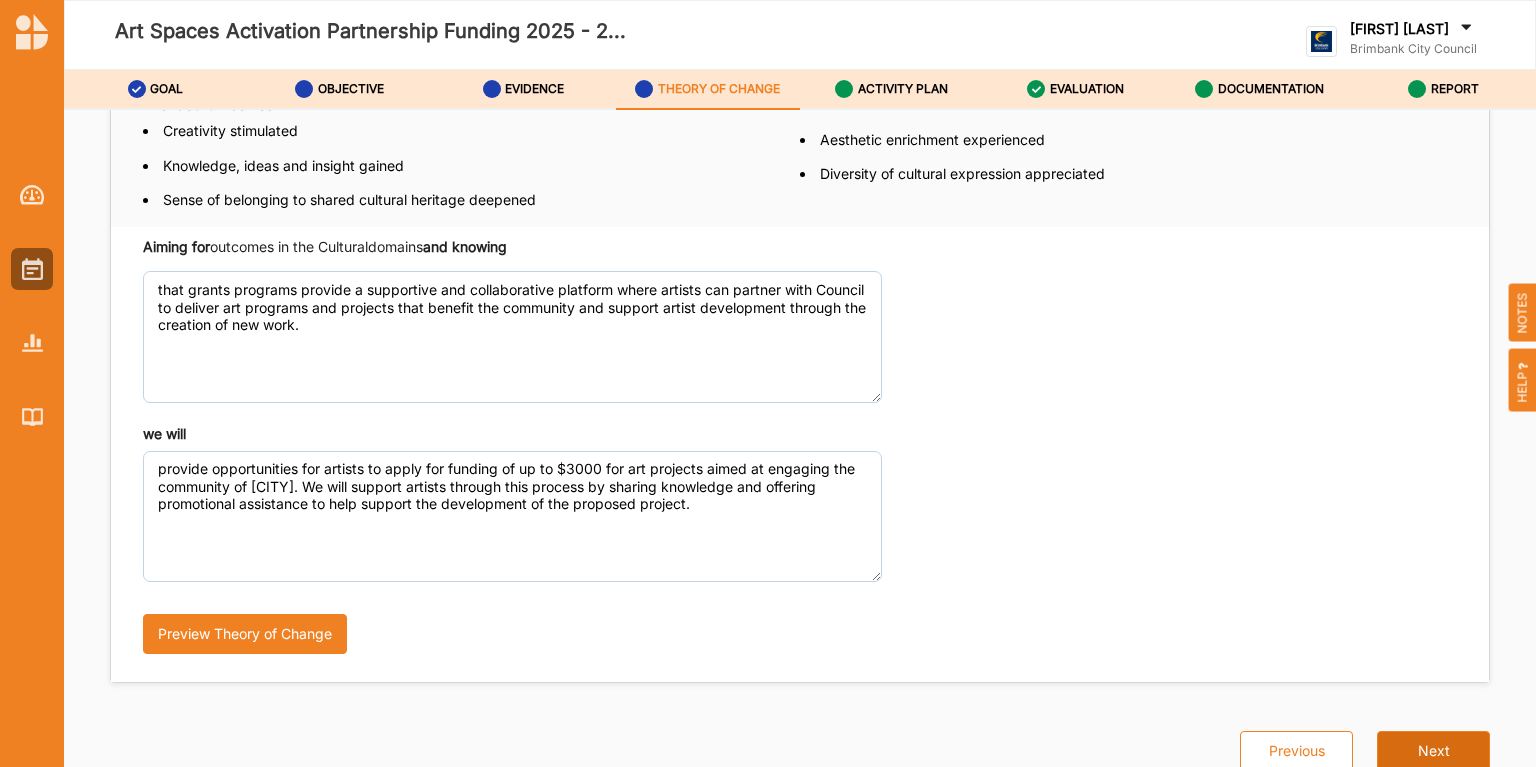 click on "Next" at bounding box center [1433, 751] 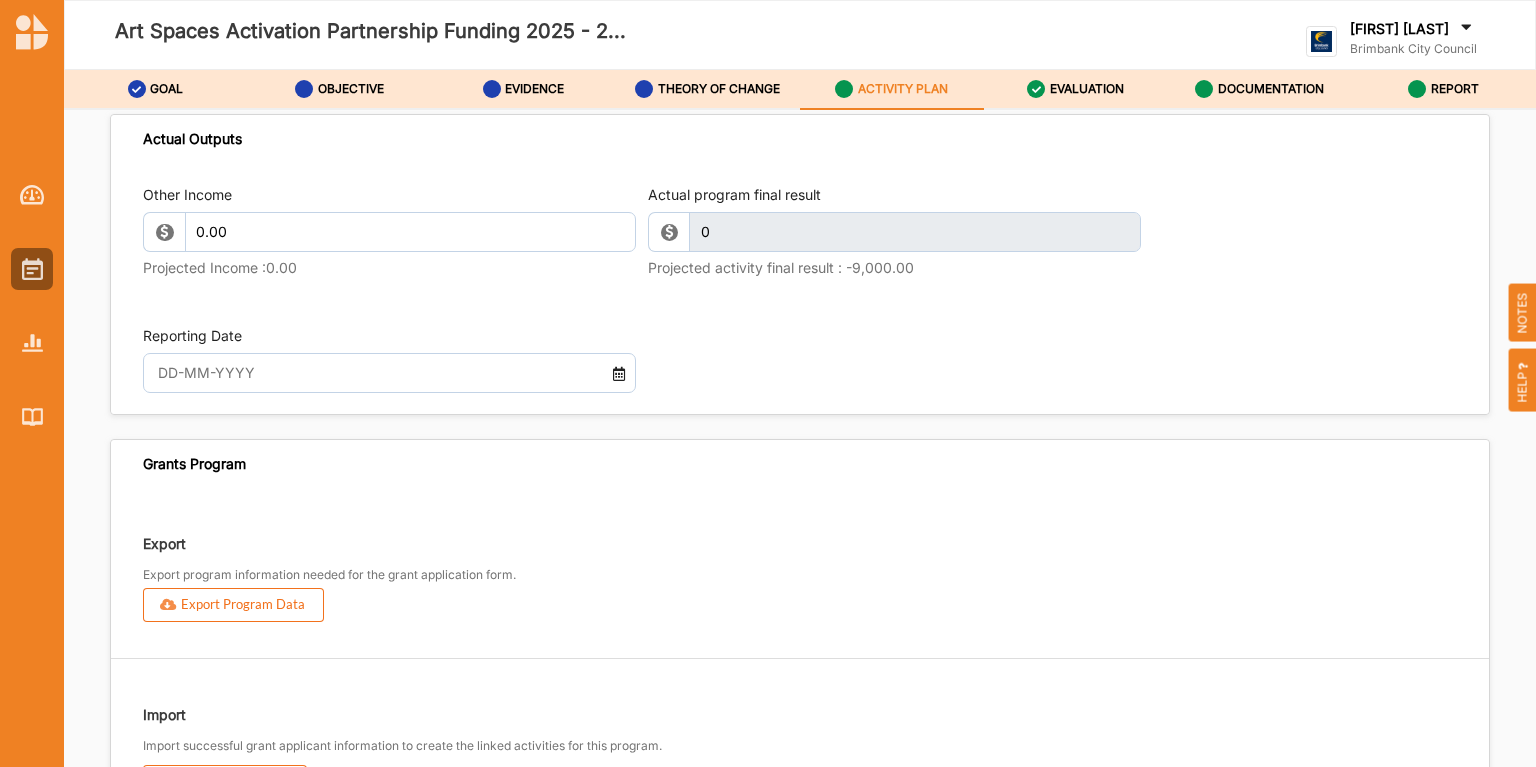 scroll, scrollTop: 2109, scrollLeft: 0, axis: vertical 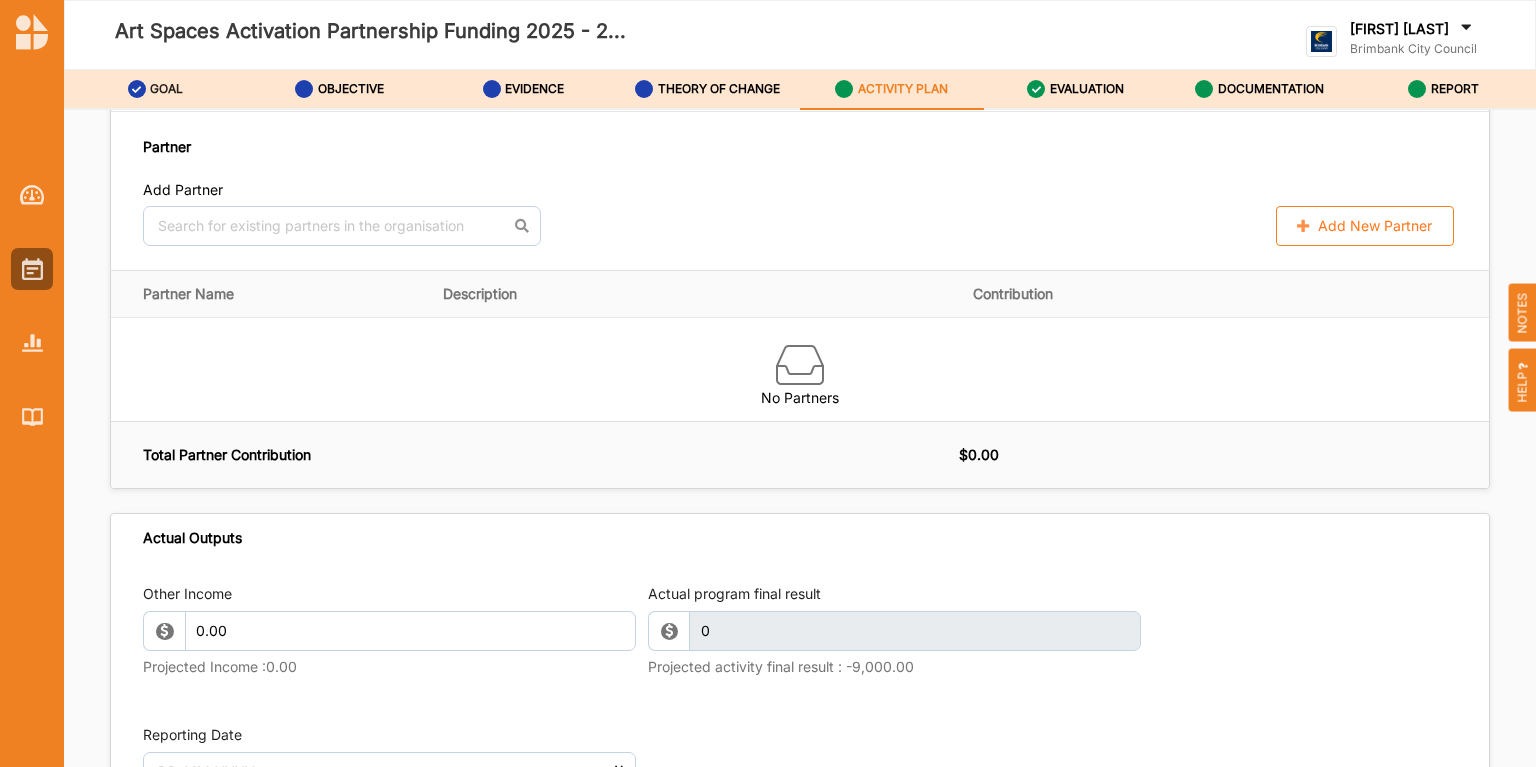 click on "GOAL" at bounding box center [156, 90] 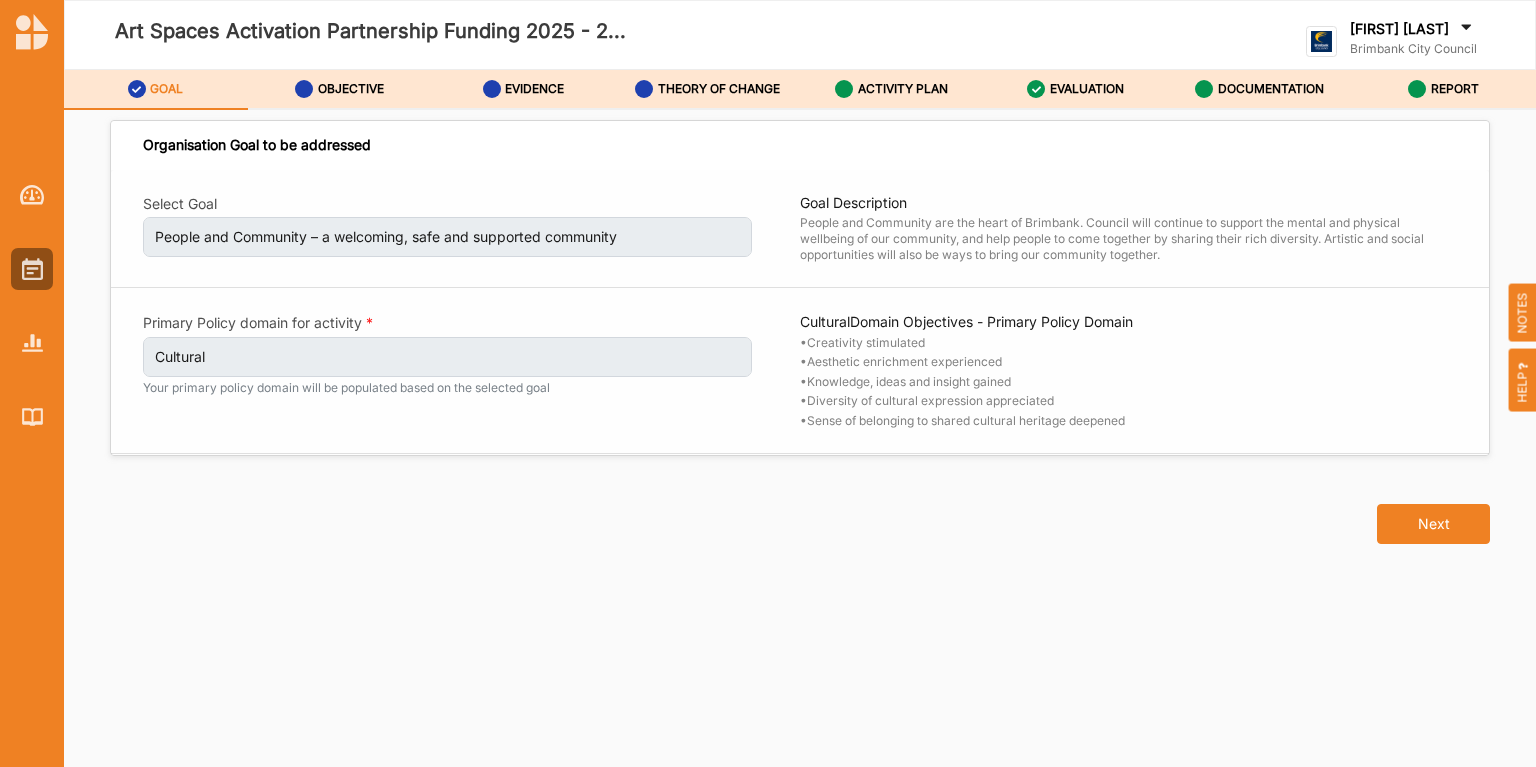 scroll, scrollTop: 0, scrollLeft: 0, axis: both 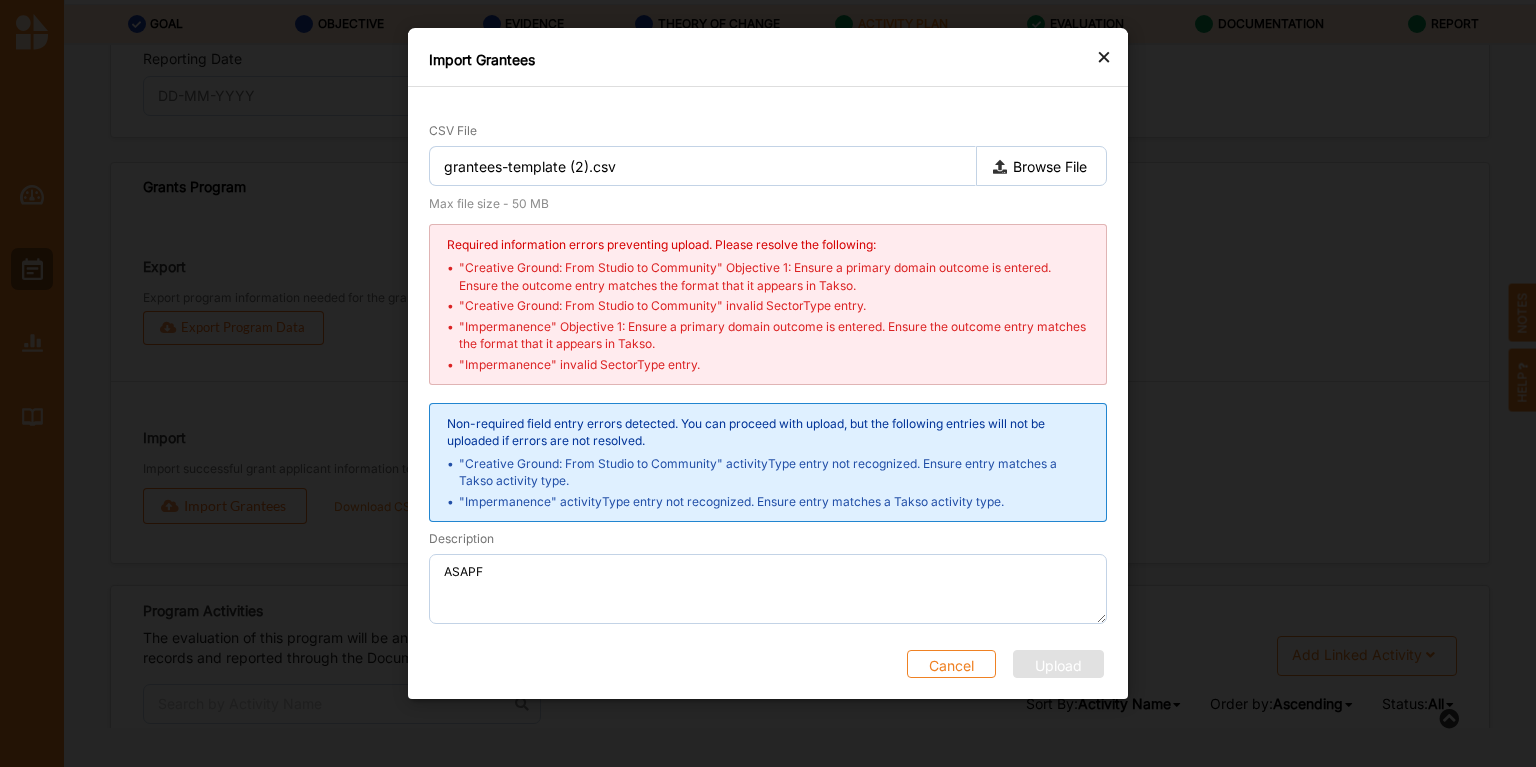 click on "Cancel" at bounding box center [951, 664] 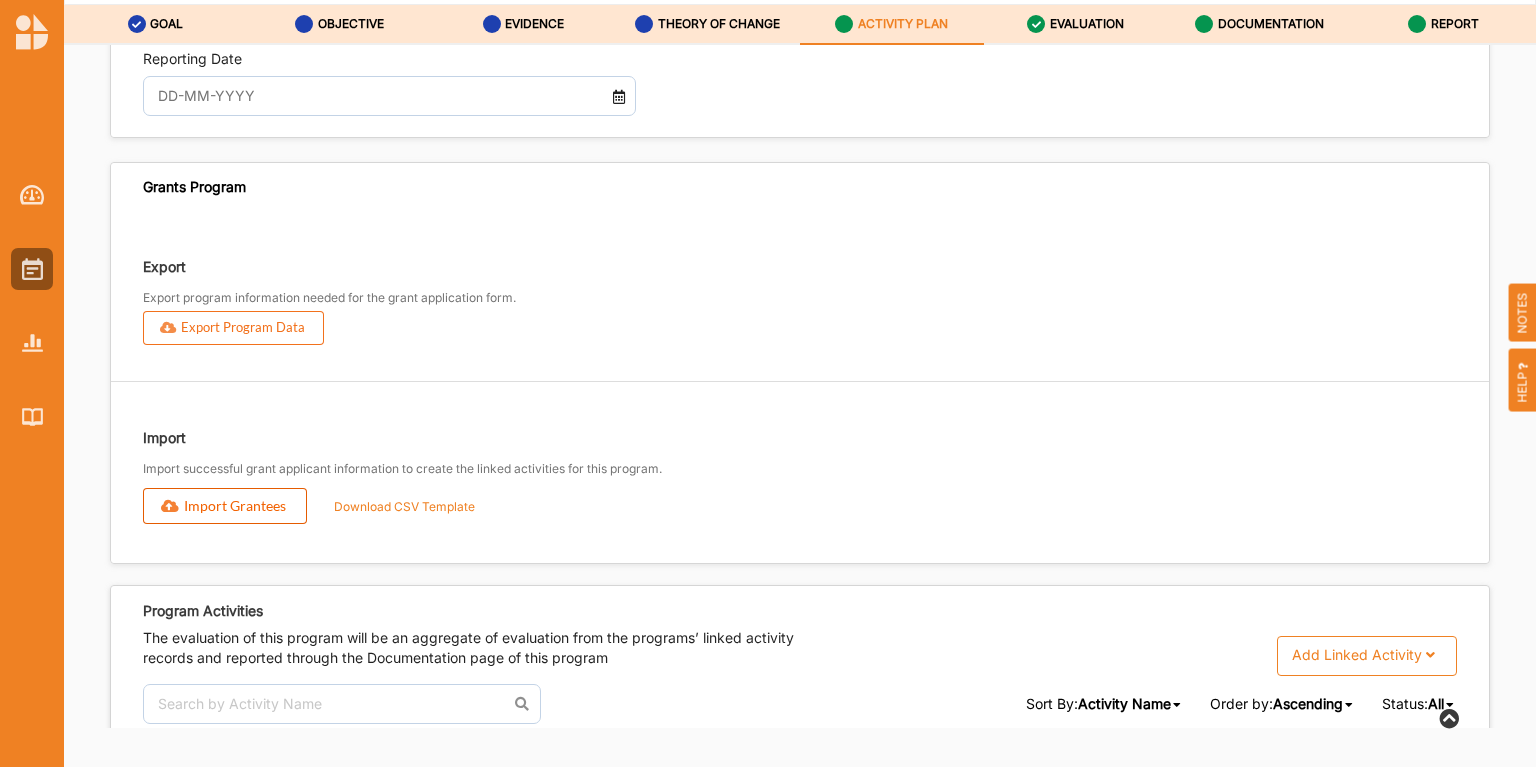click on "Import Grantees" at bounding box center (225, 506) 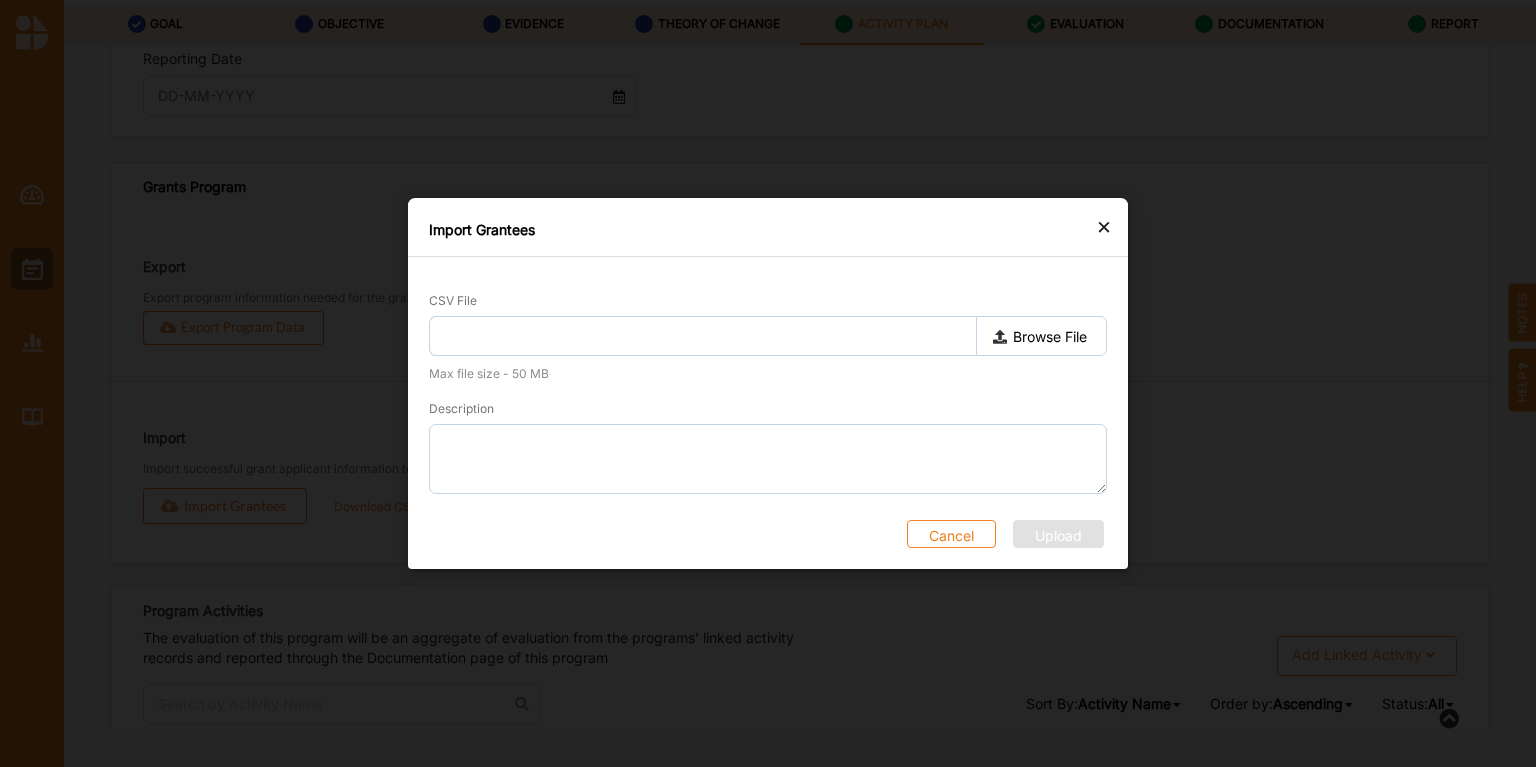 click on "Browse File" at bounding box center [1041, 336] 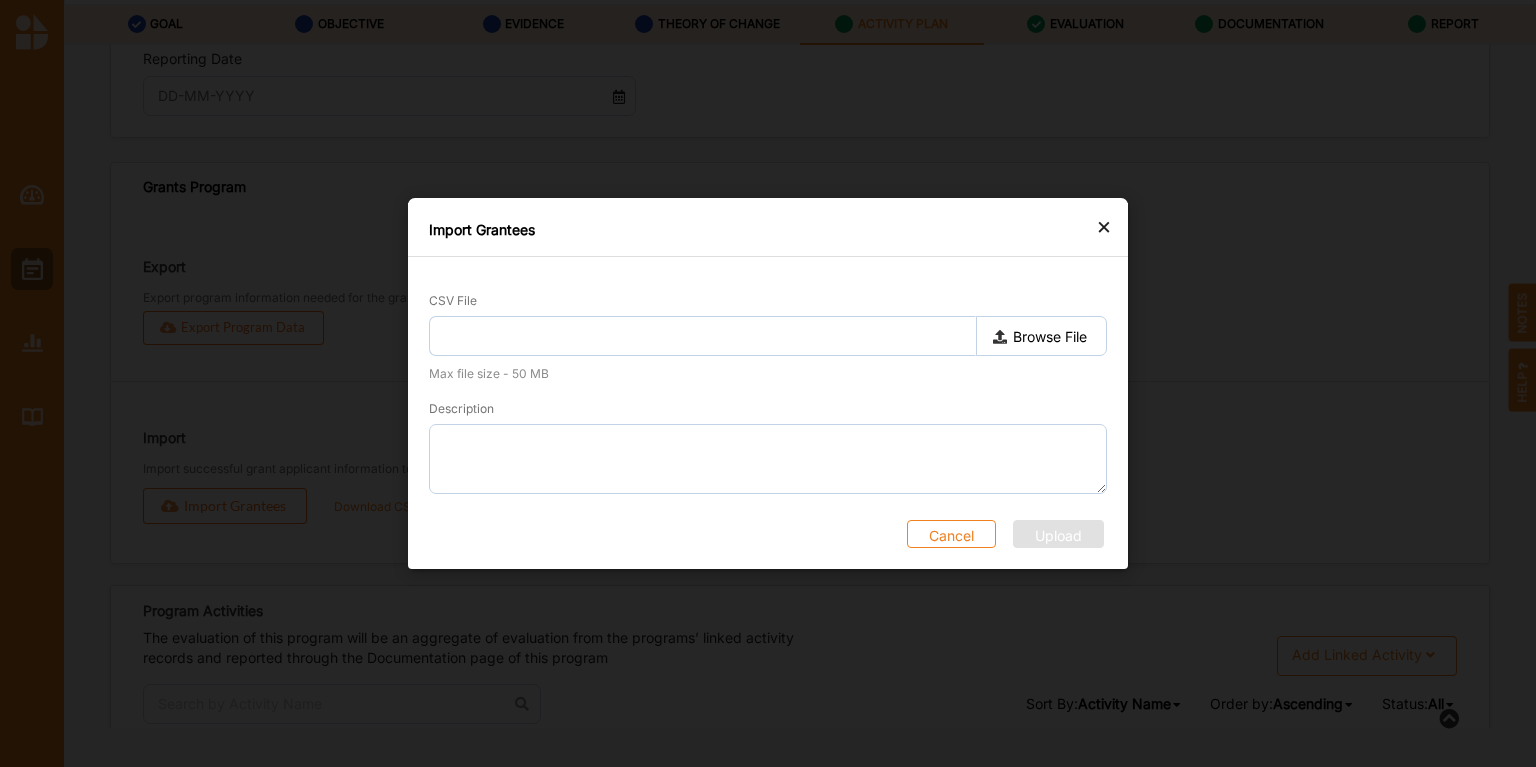 type on "grantees-template (2).csv" 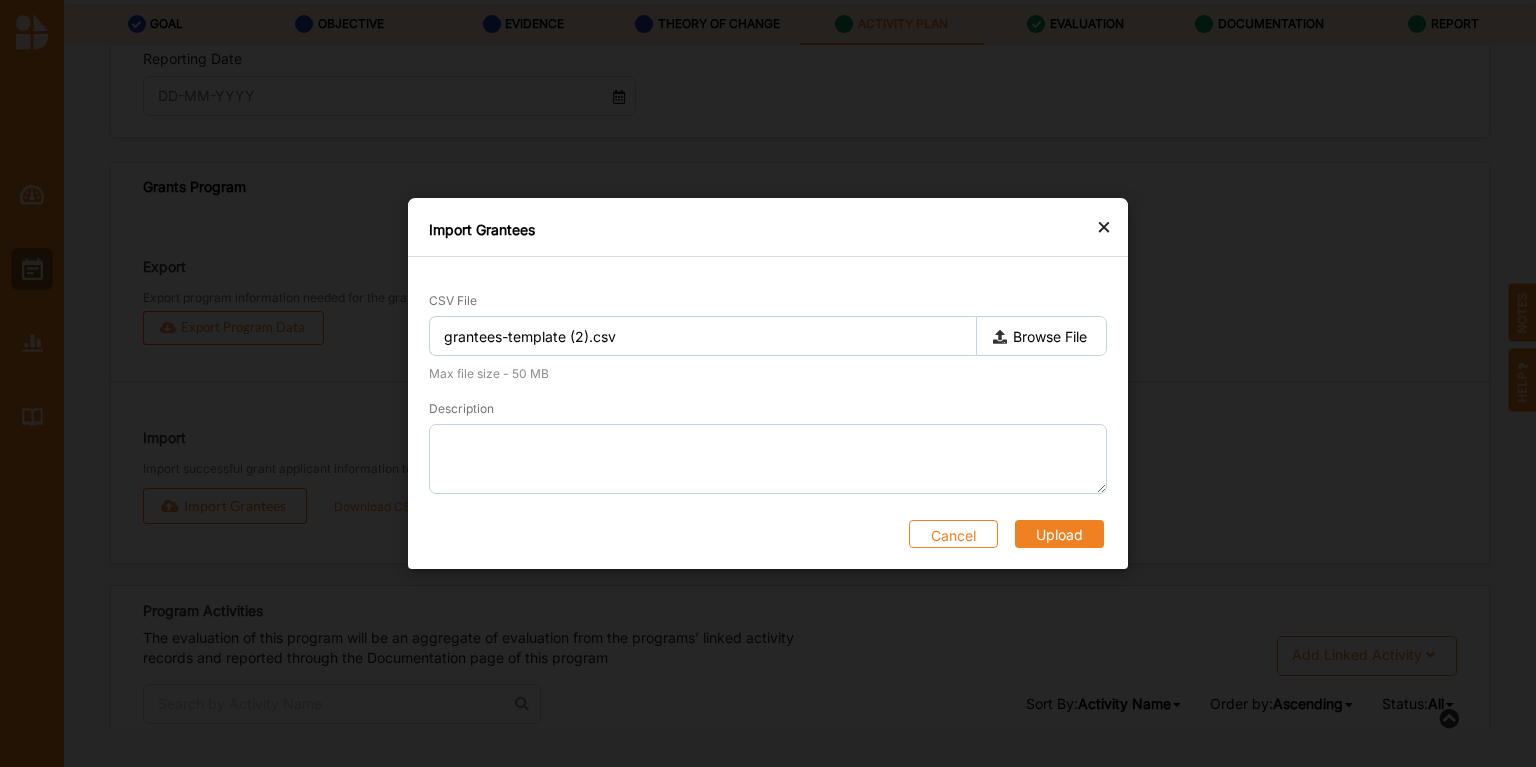 click on "Upload" at bounding box center (1059, 534) 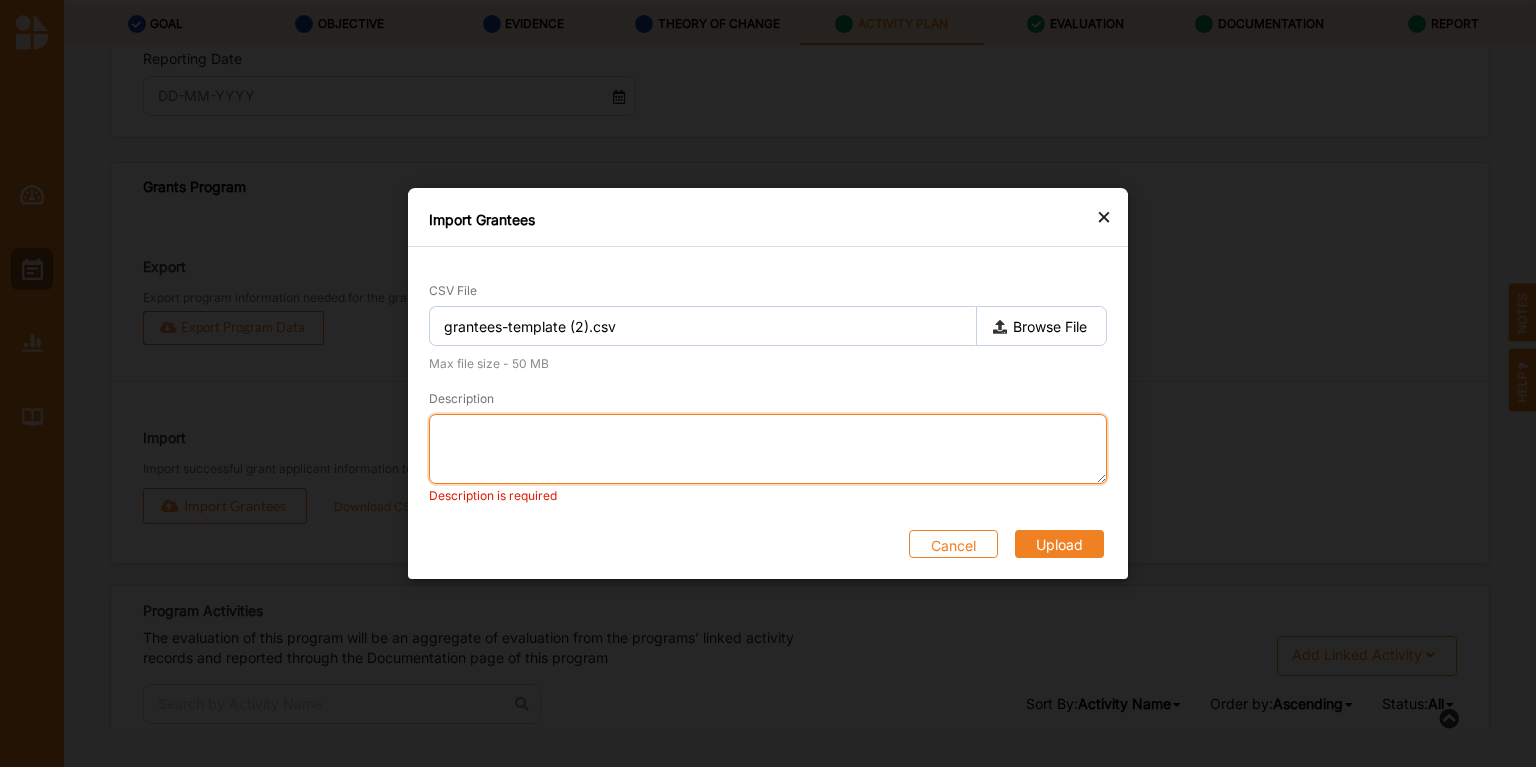 click on "Description" at bounding box center [768, 449] 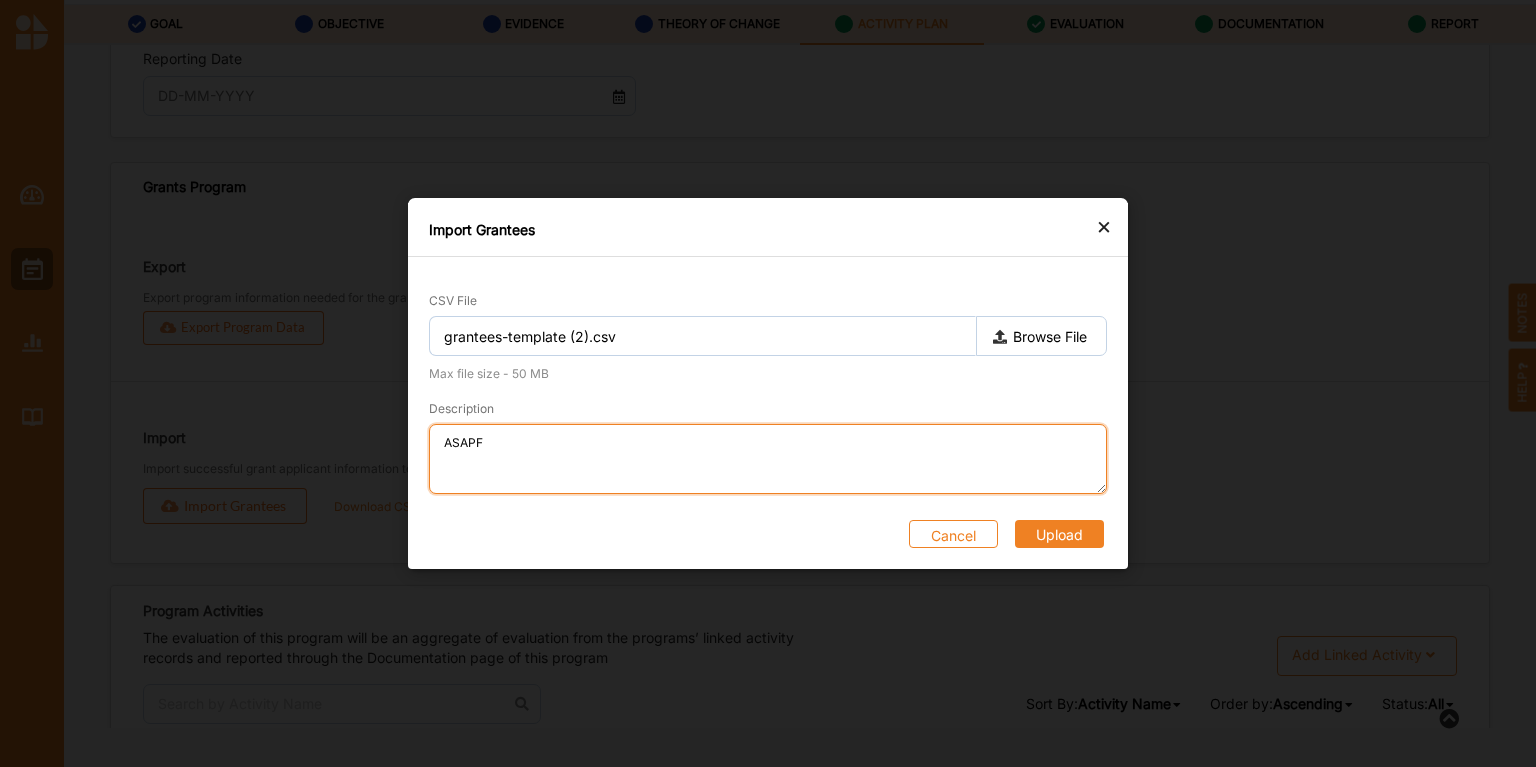 type on "ASAPF" 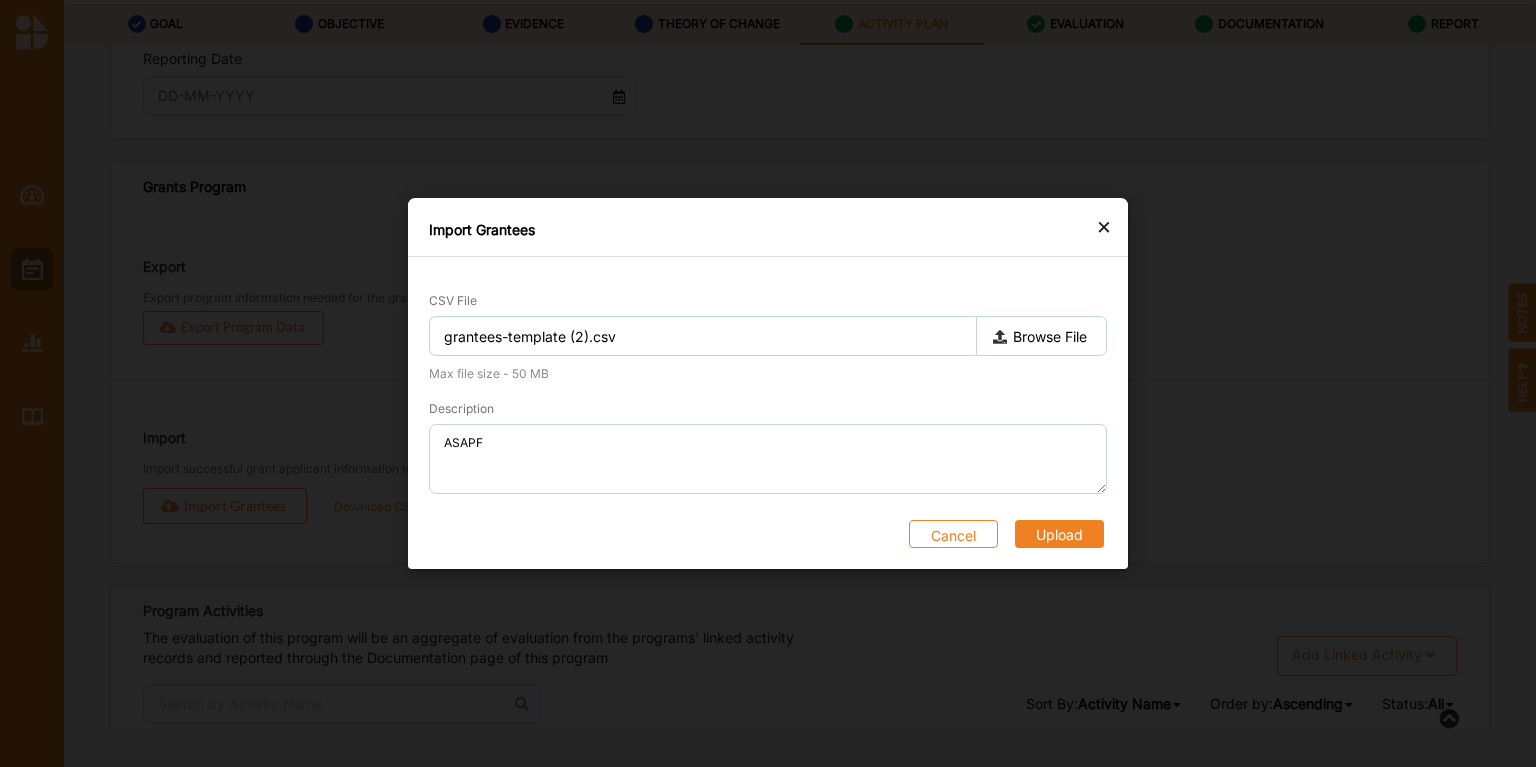 click on "Upload" at bounding box center [1059, 534] 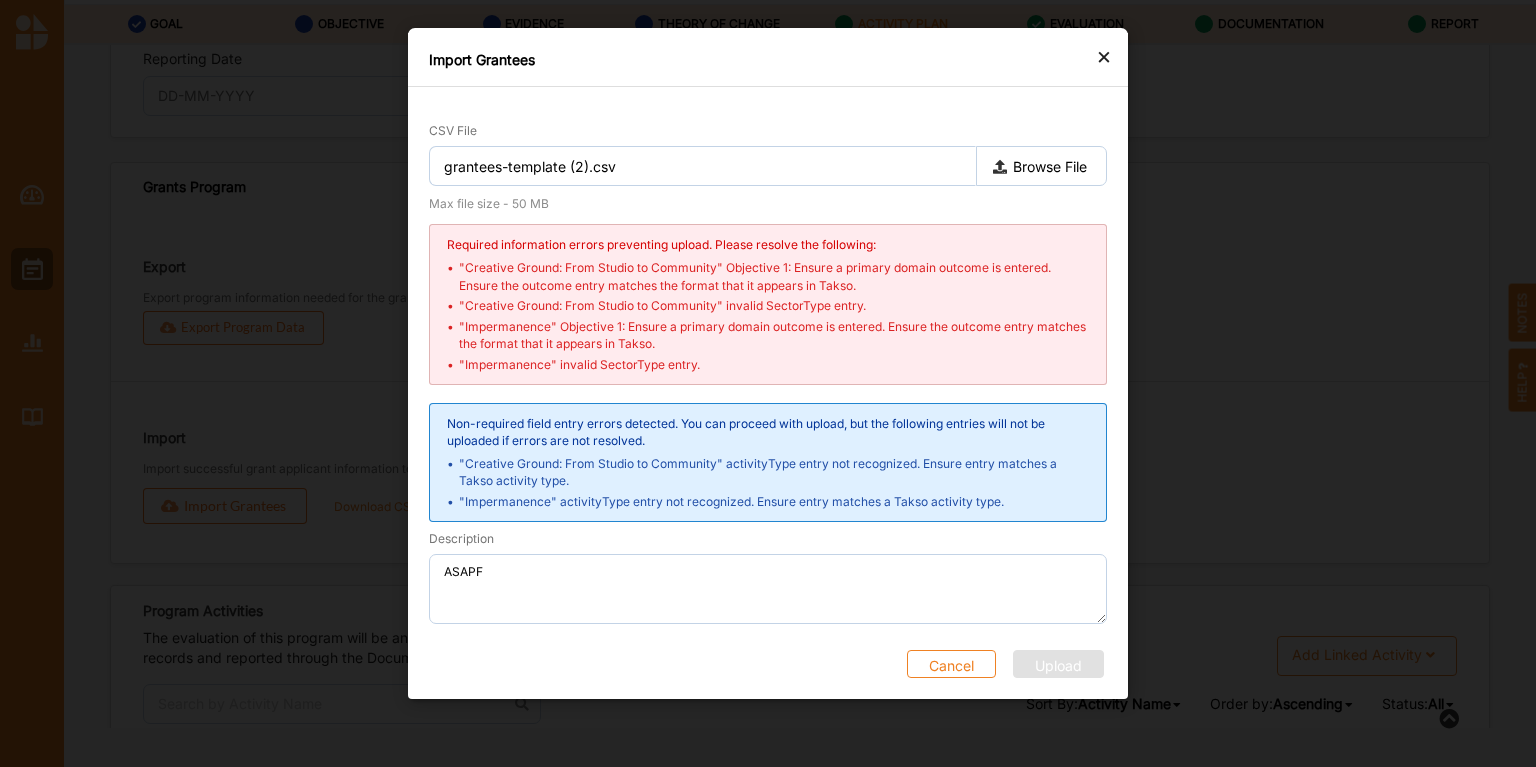 click on "Cancel" at bounding box center [951, 664] 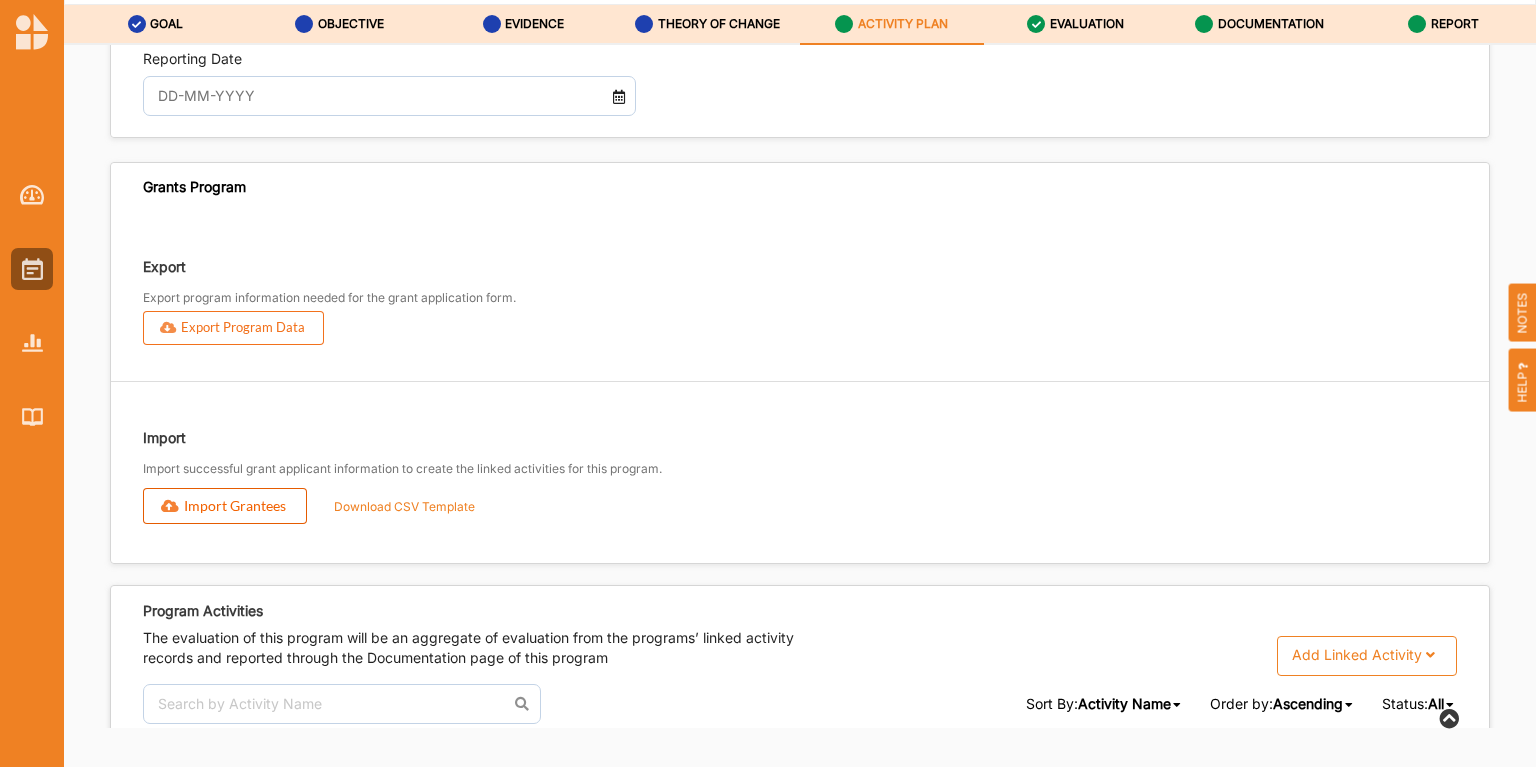 click on "Import Grantees" at bounding box center [225, 506] 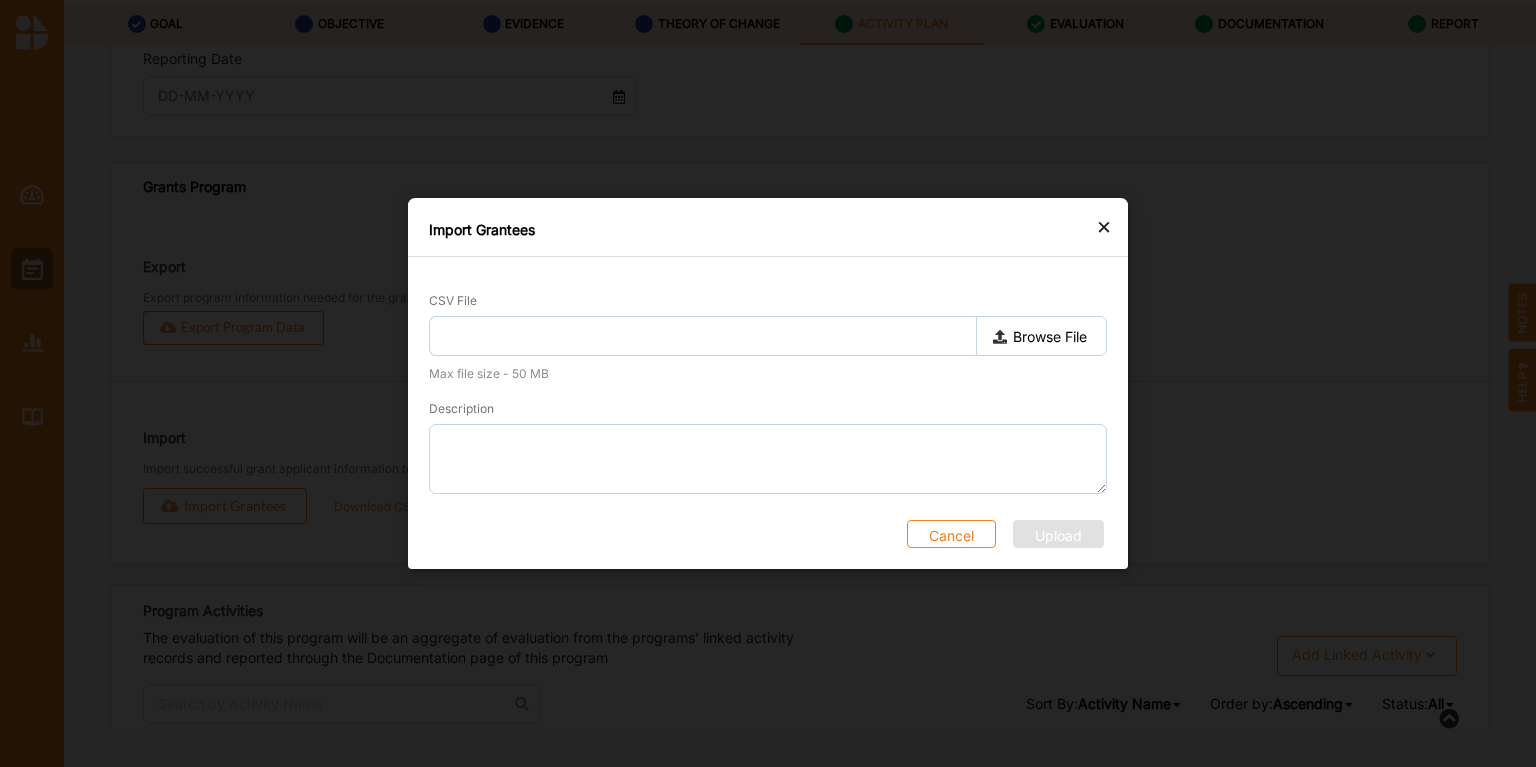 click on "Browse File" at bounding box center (1041, 336) 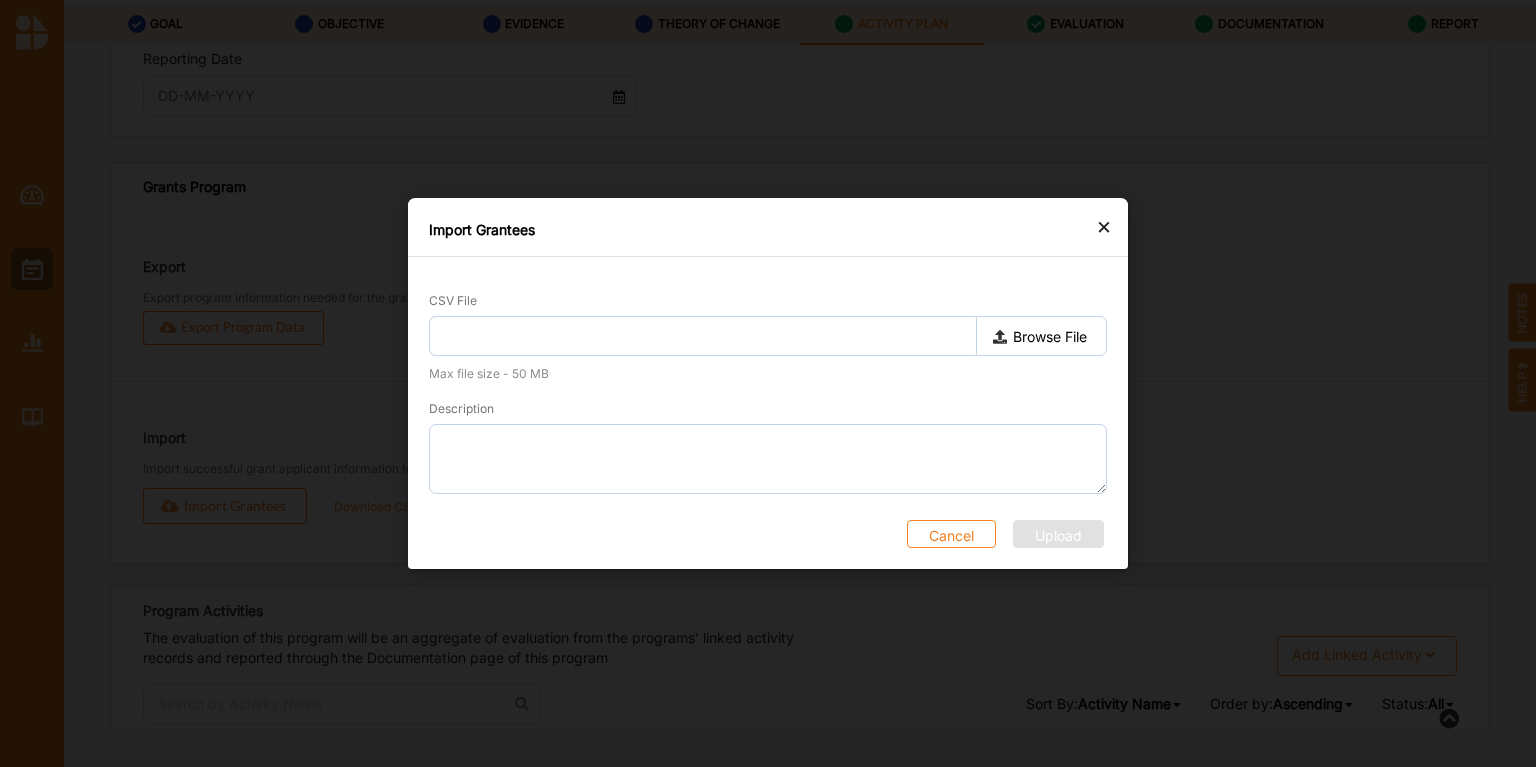 type on "grantees-template (2).csv" 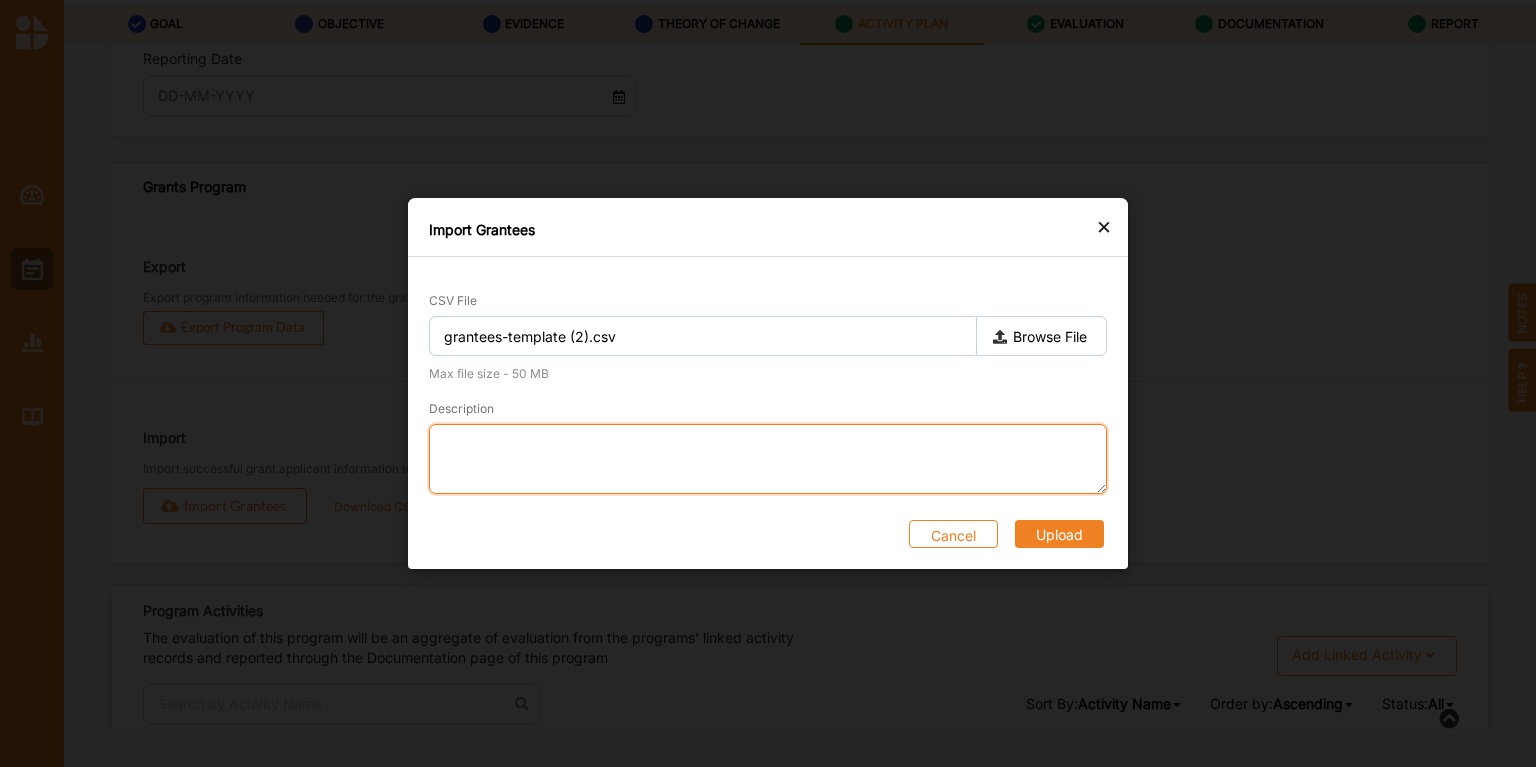 click on "Description" at bounding box center [768, 459] 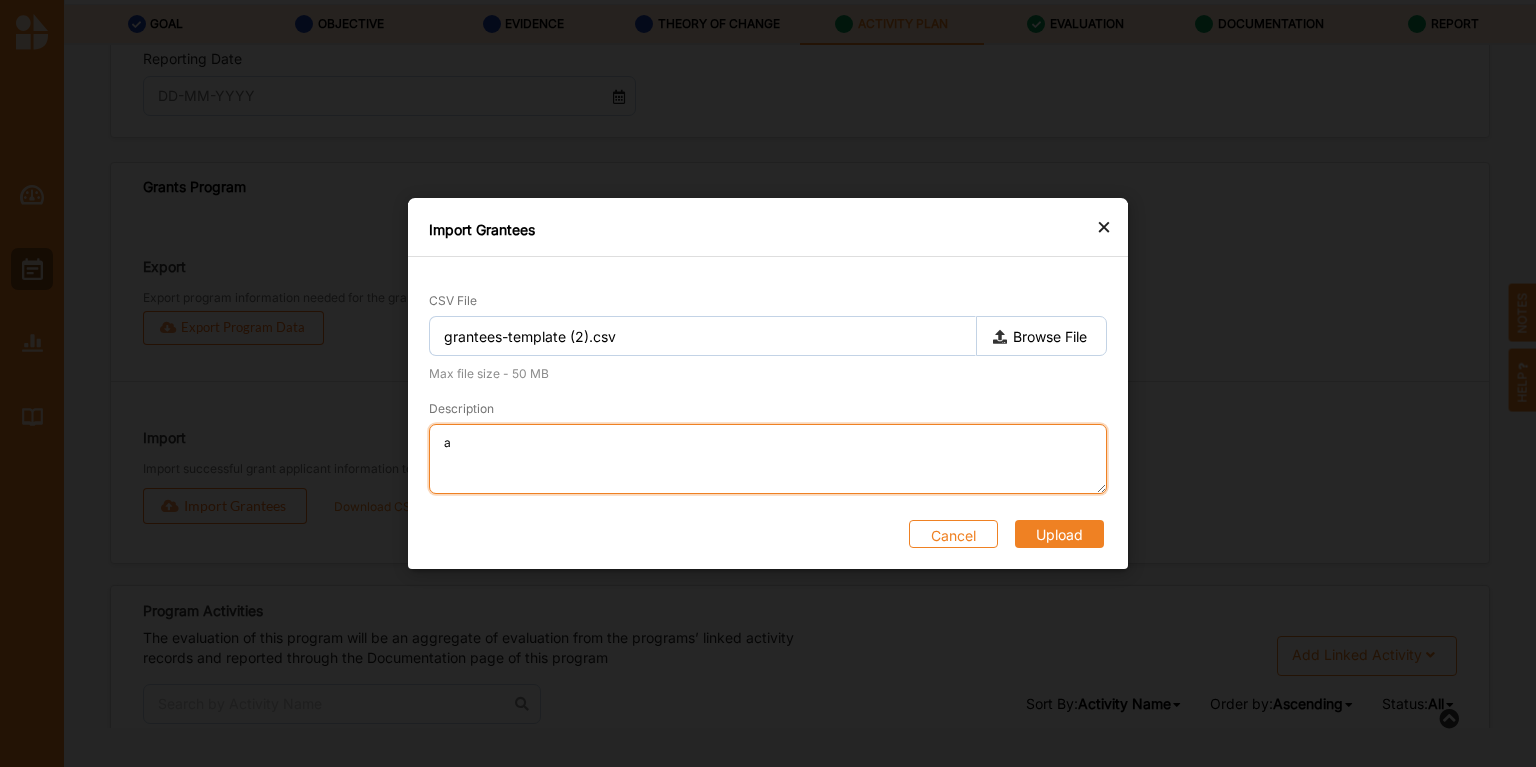 type on "a" 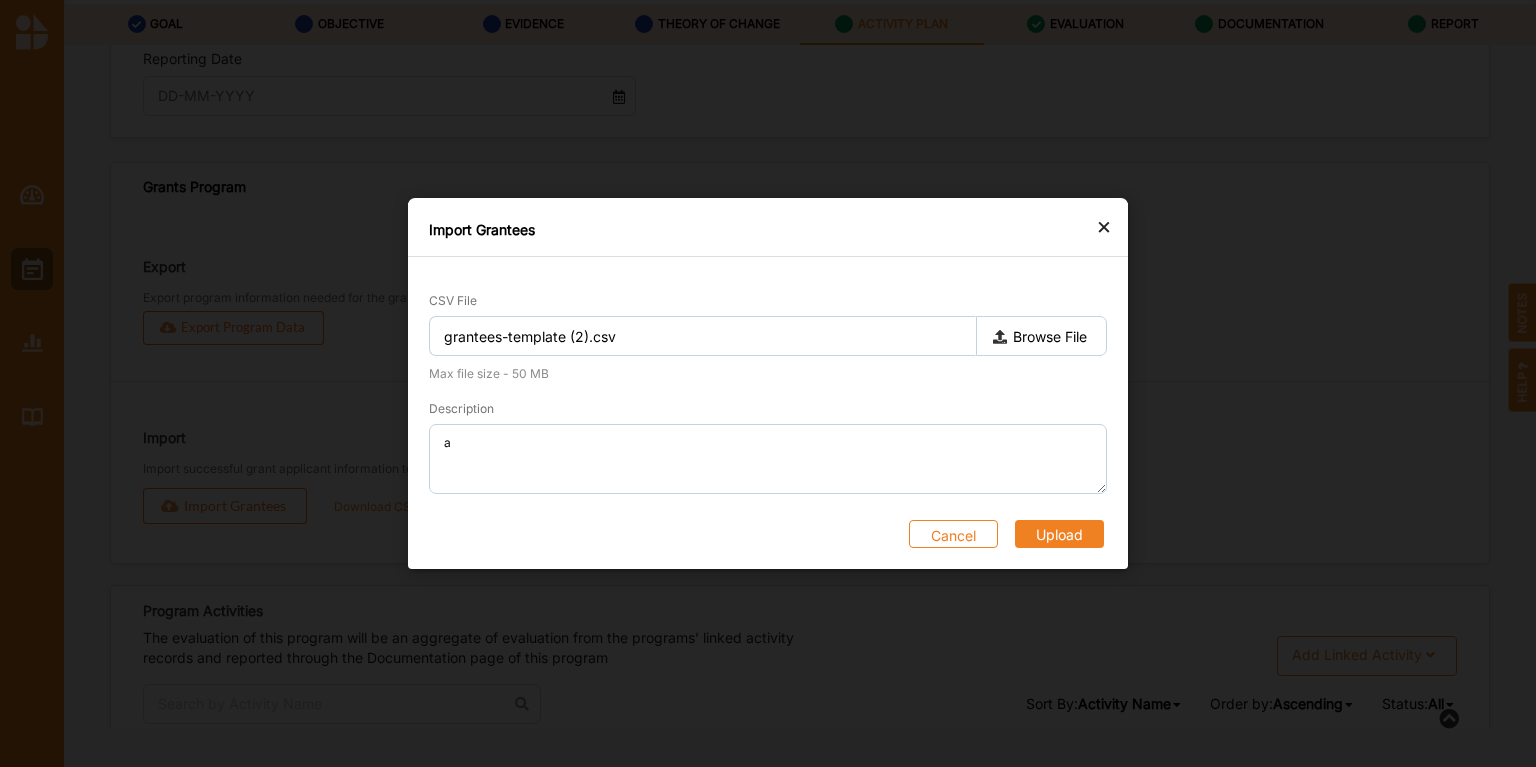 click on "Upload" at bounding box center (1059, 534) 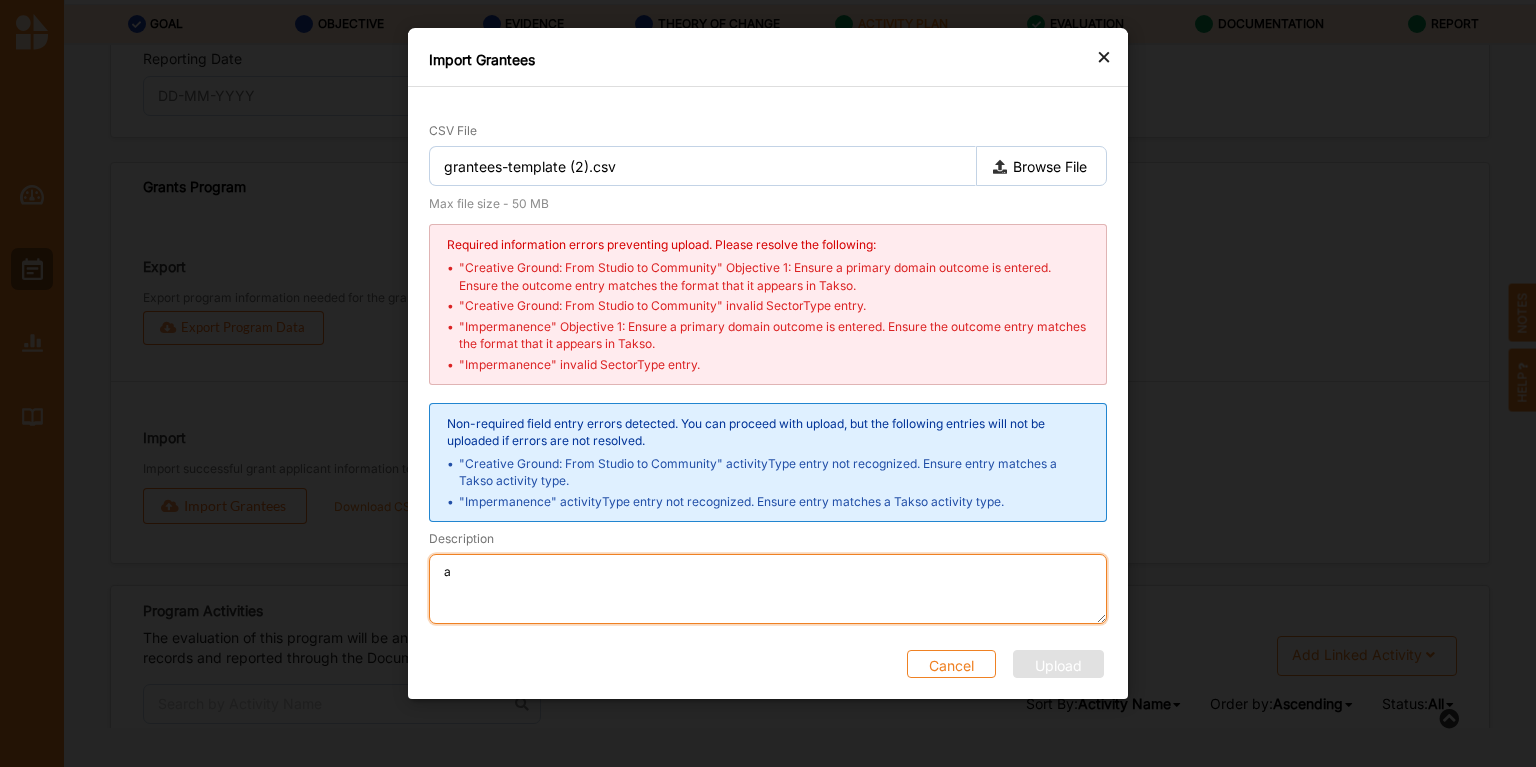drag, startPoint x: 513, startPoint y: 560, endPoint x: 504, endPoint y: 567, distance: 11.401754 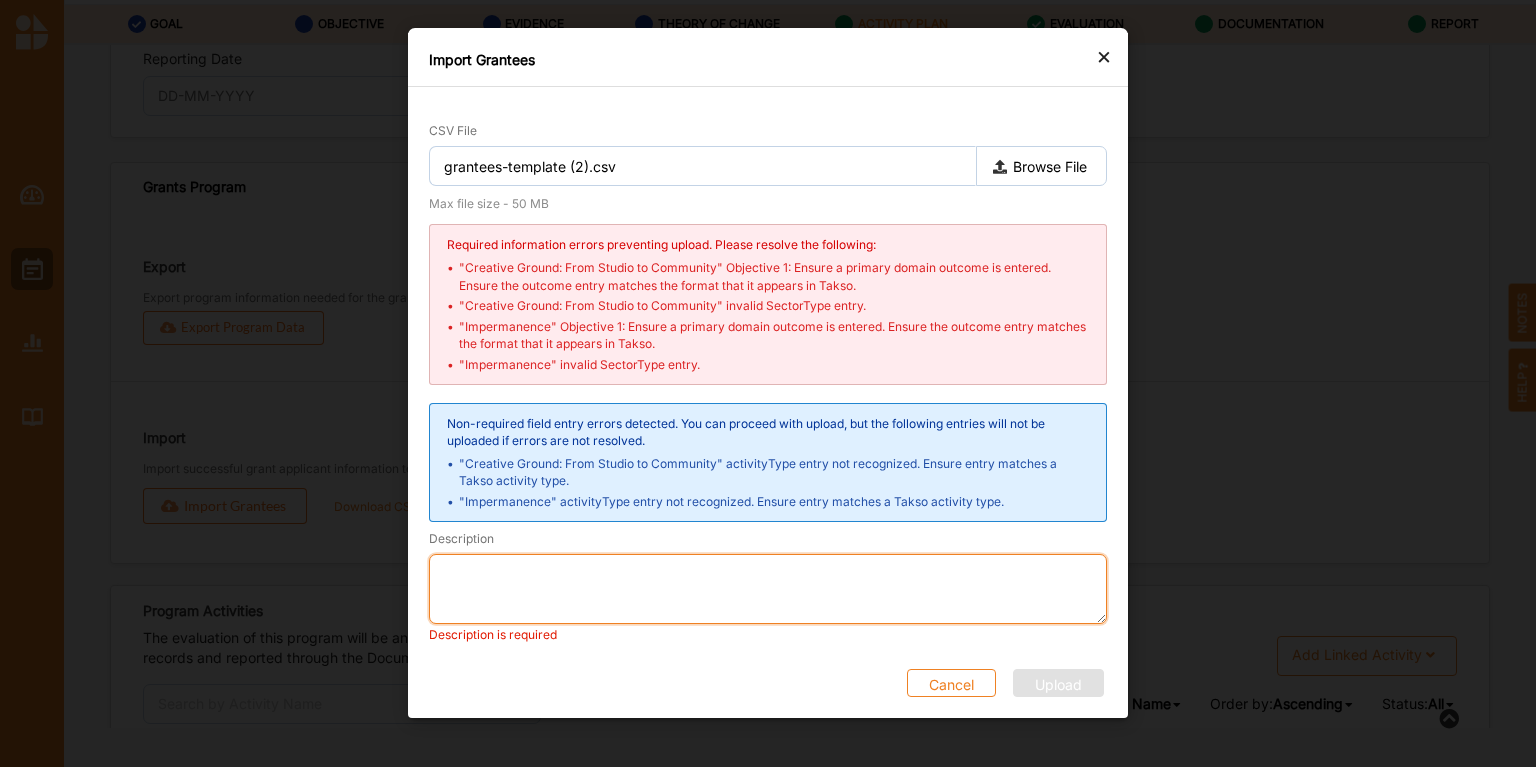 type 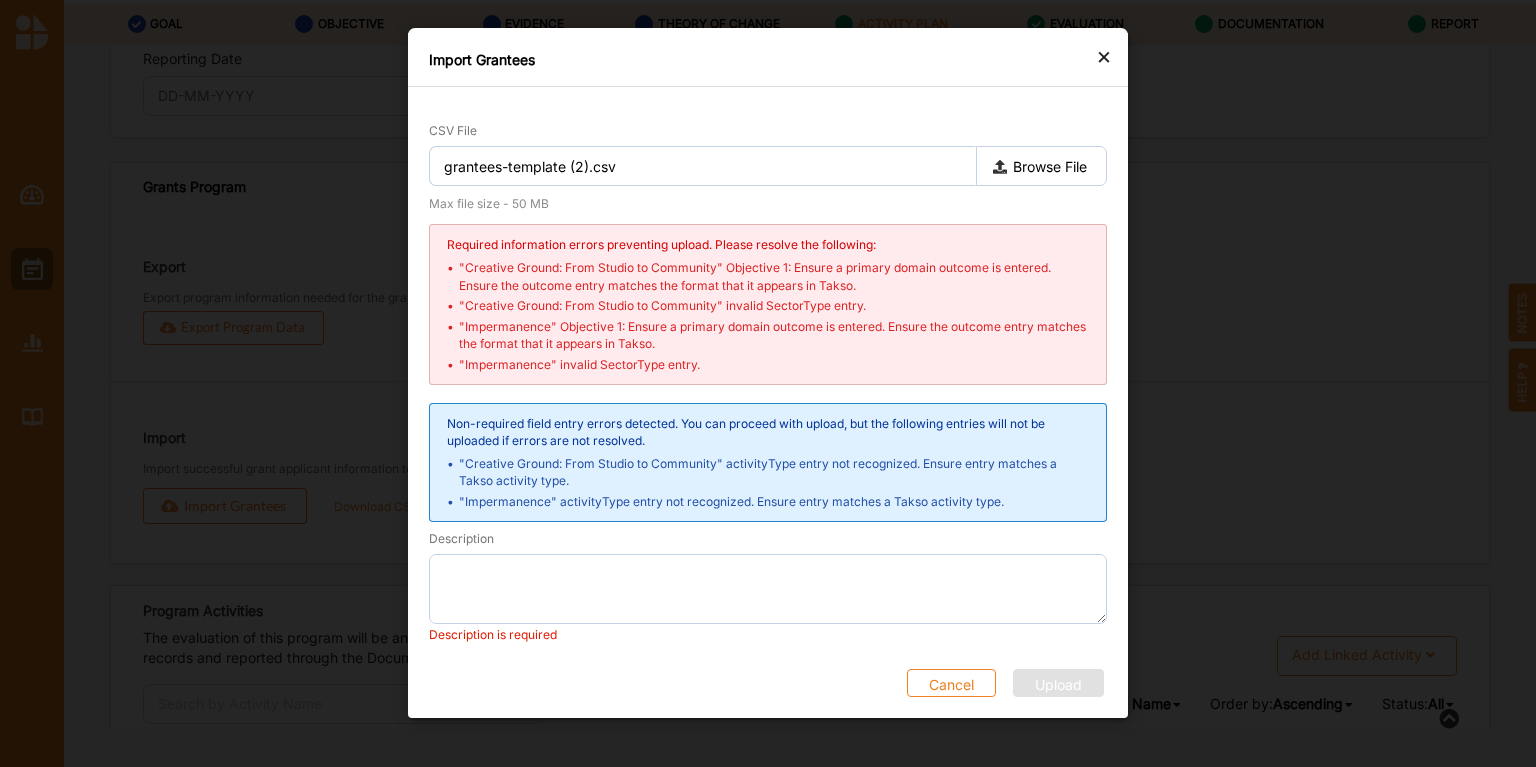click on "Cancel" at bounding box center (951, 683) 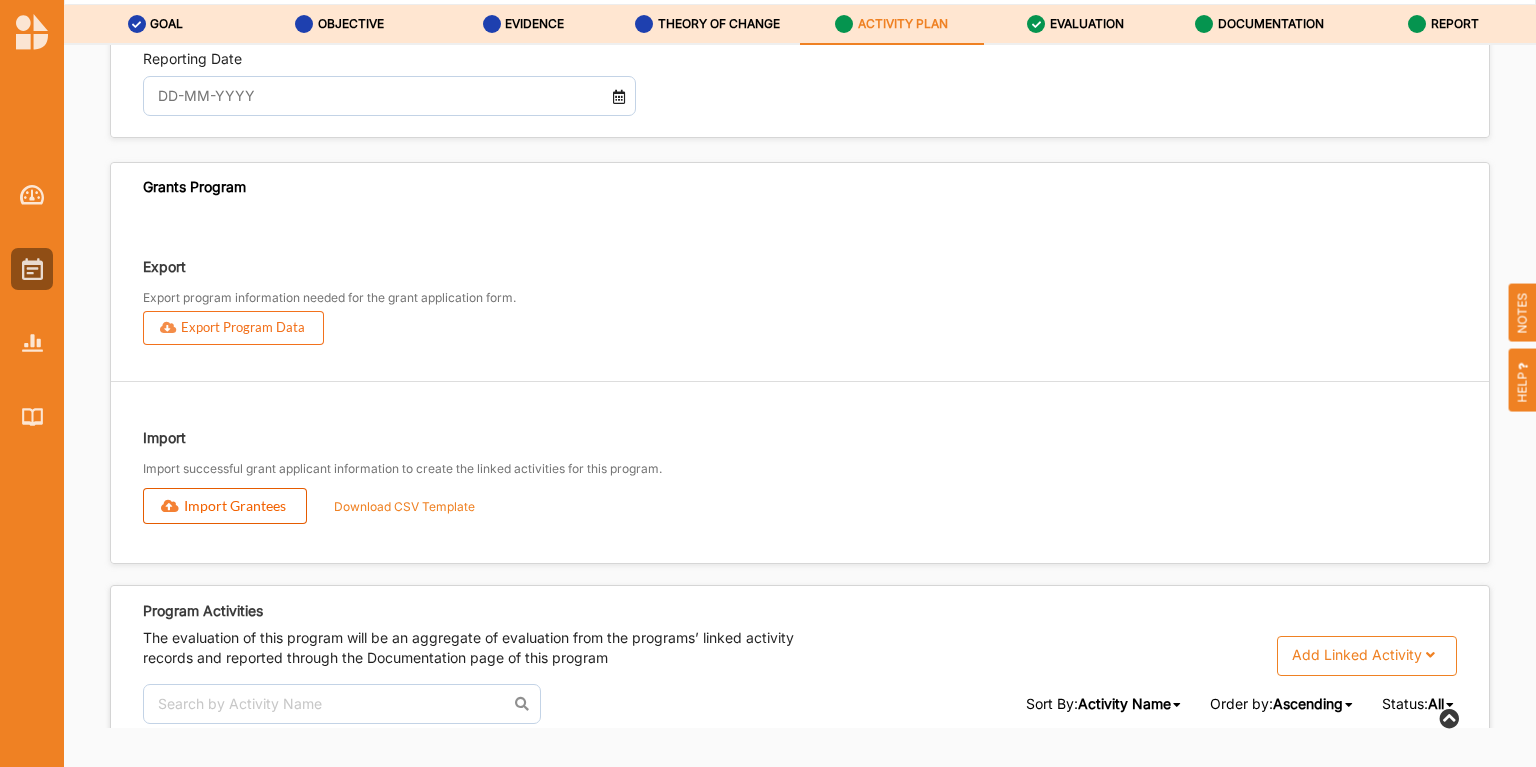 click on "Import Grantees" at bounding box center [225, 506] 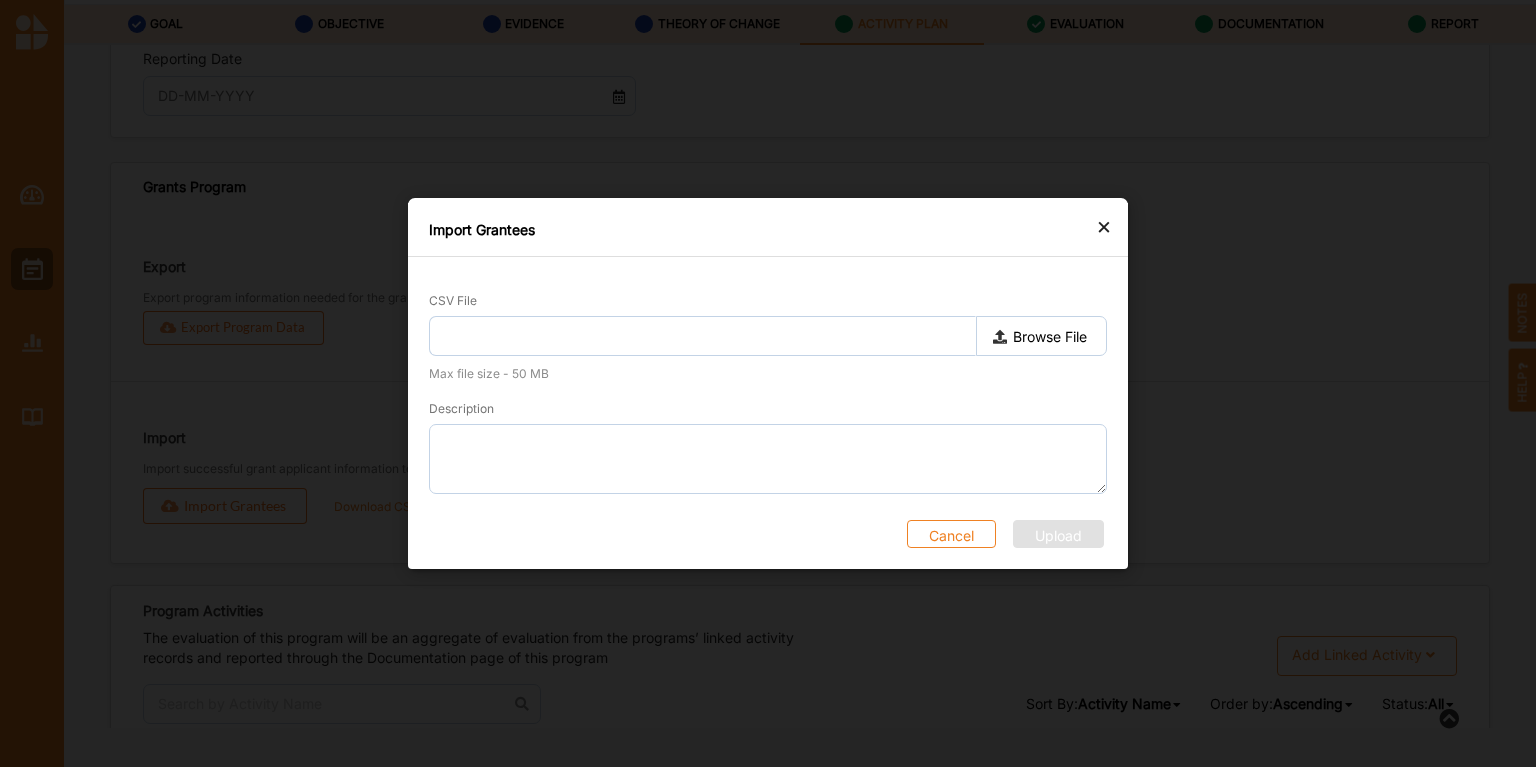 click on "Browse File" at bounding box center (1041, 336) 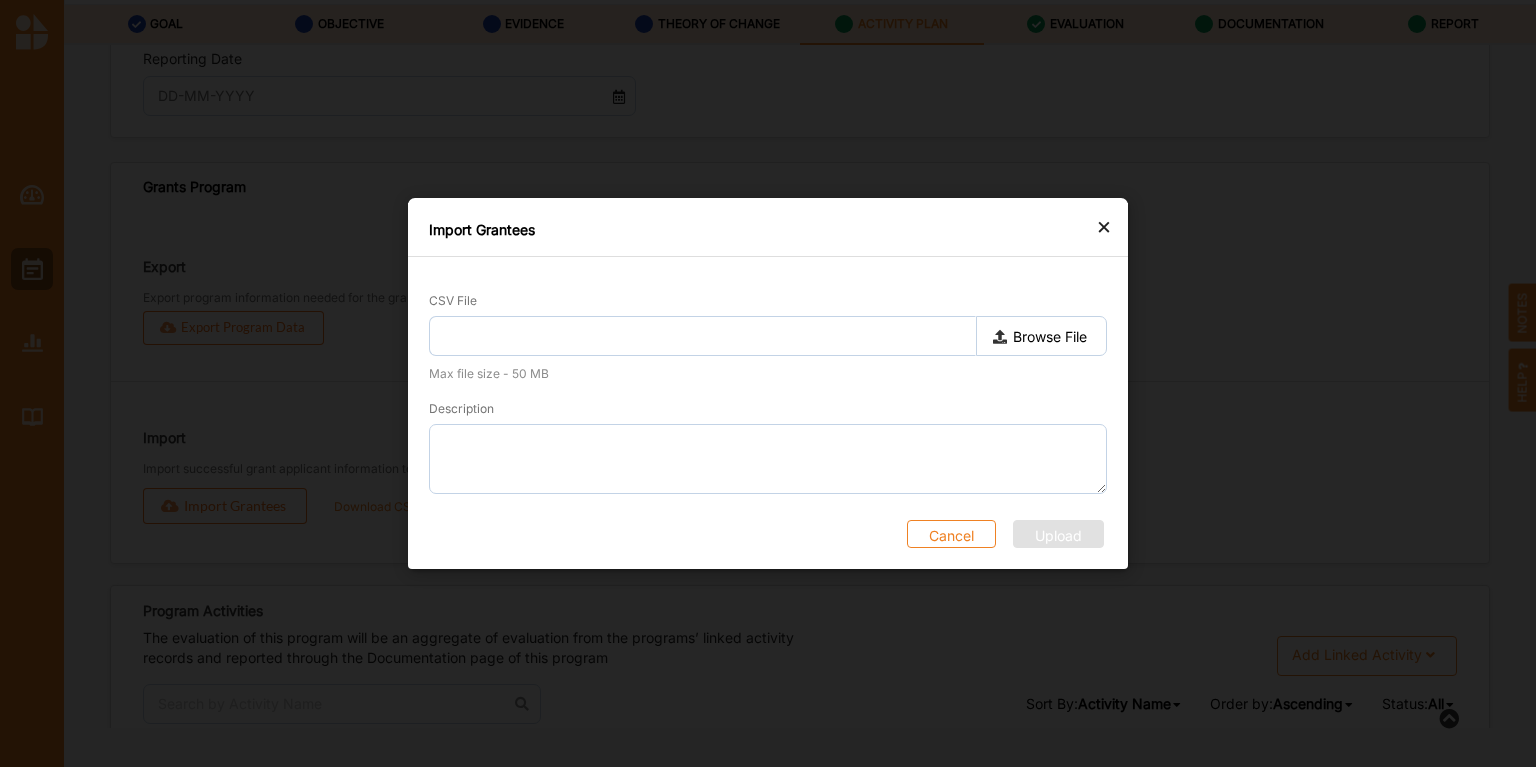 type on "grantees-template (2).csv" 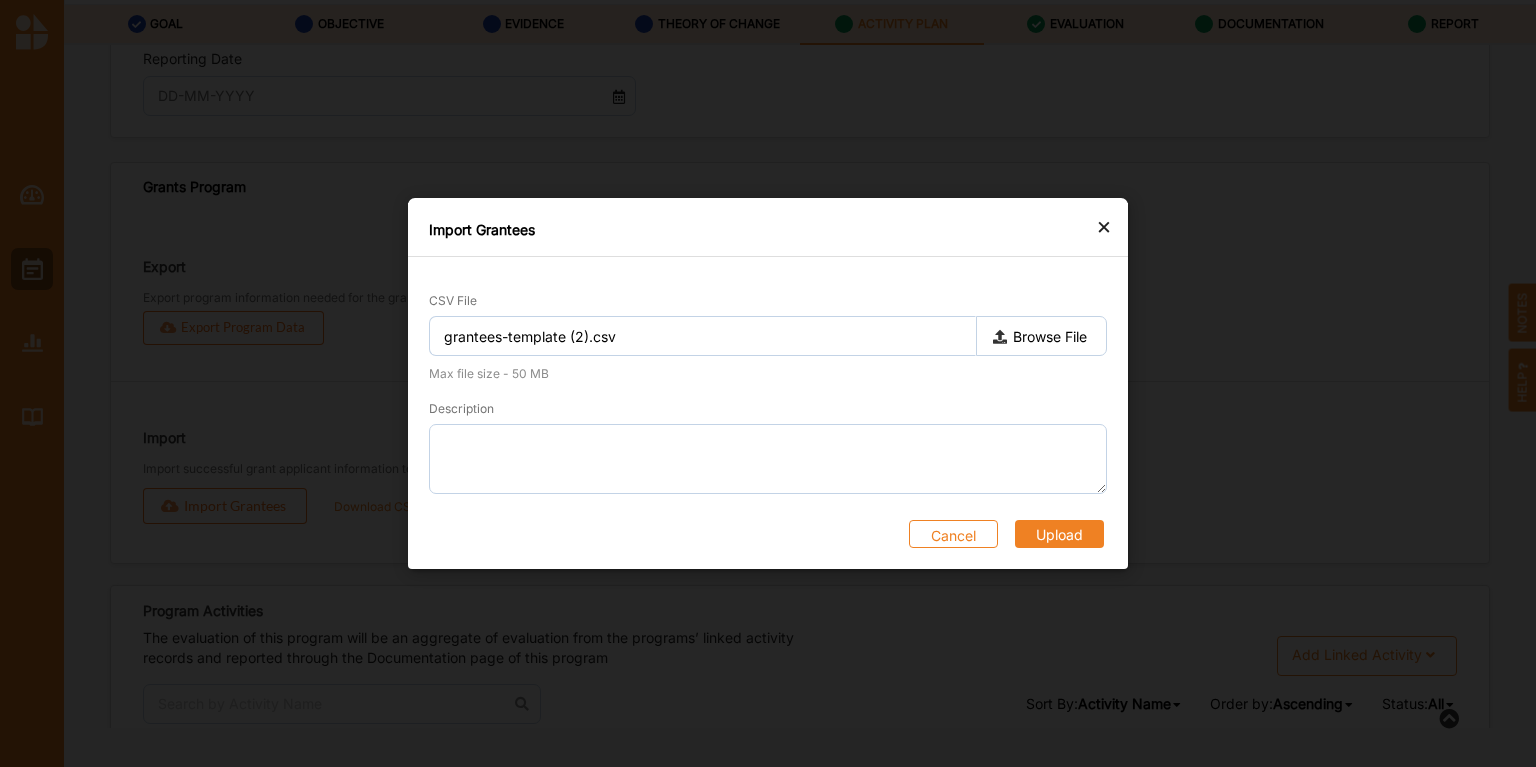 click on "Upload" at bounding box center (1059, 534) 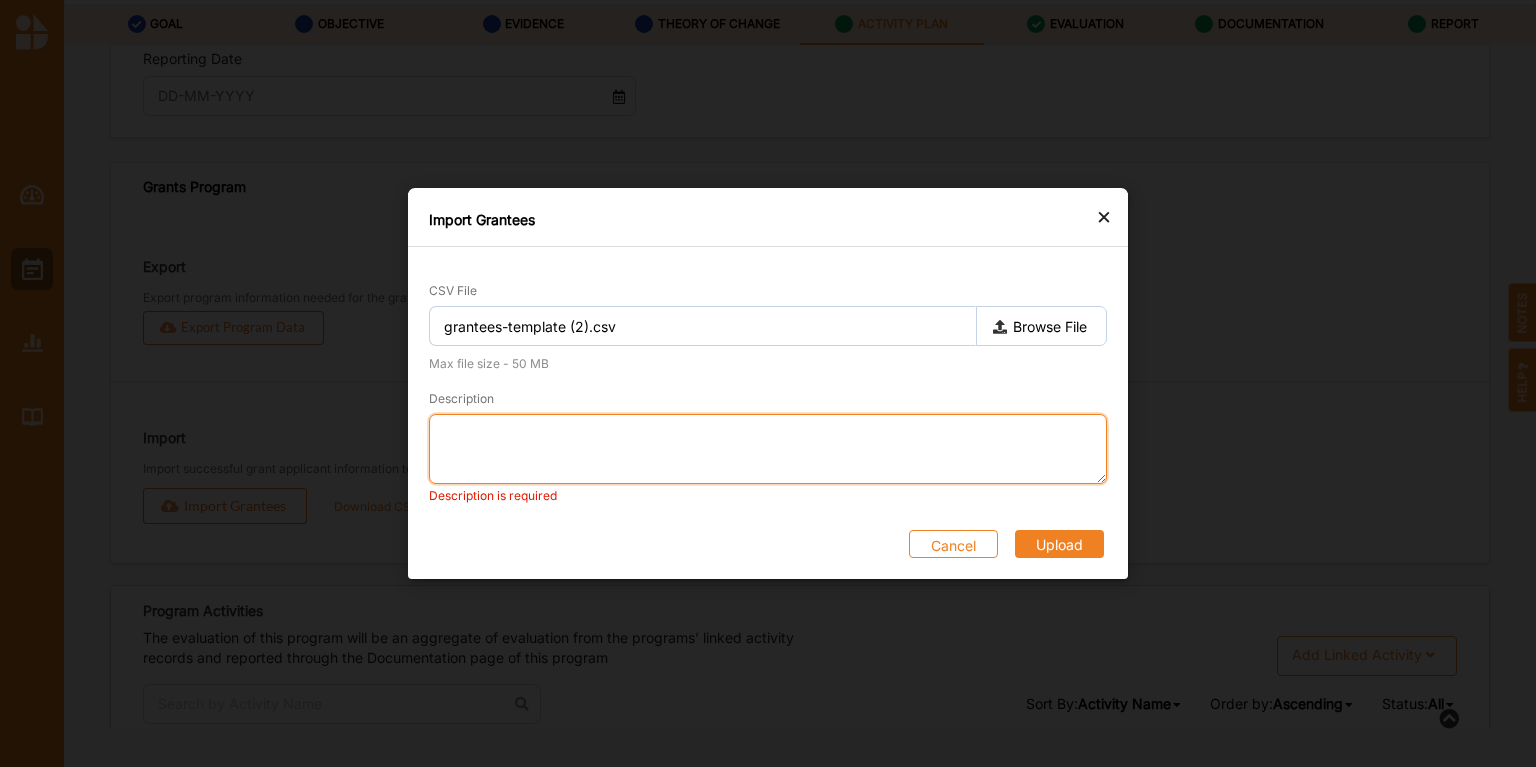 click on "Description" at bounding box center [768, 449] 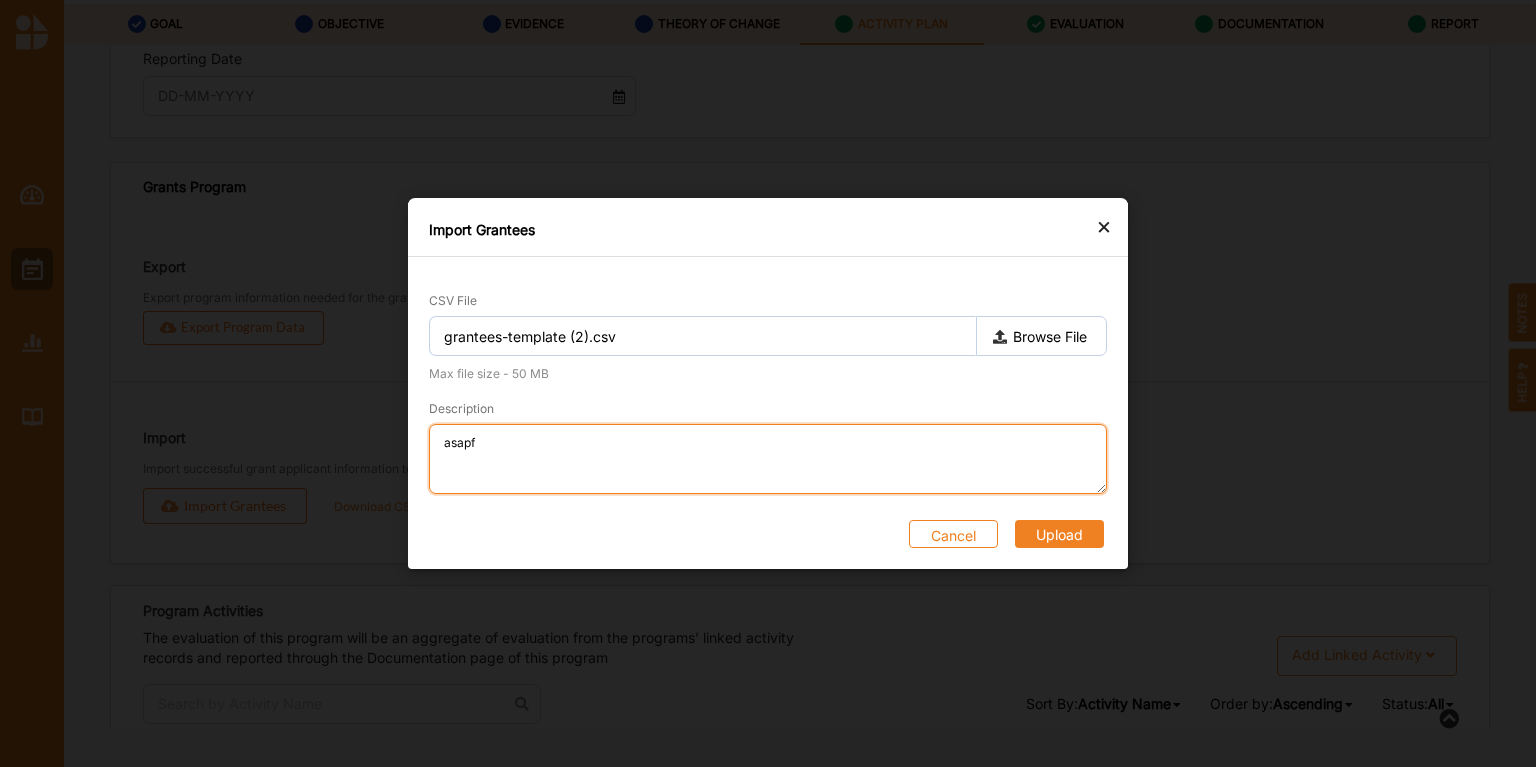 type on "asapf" 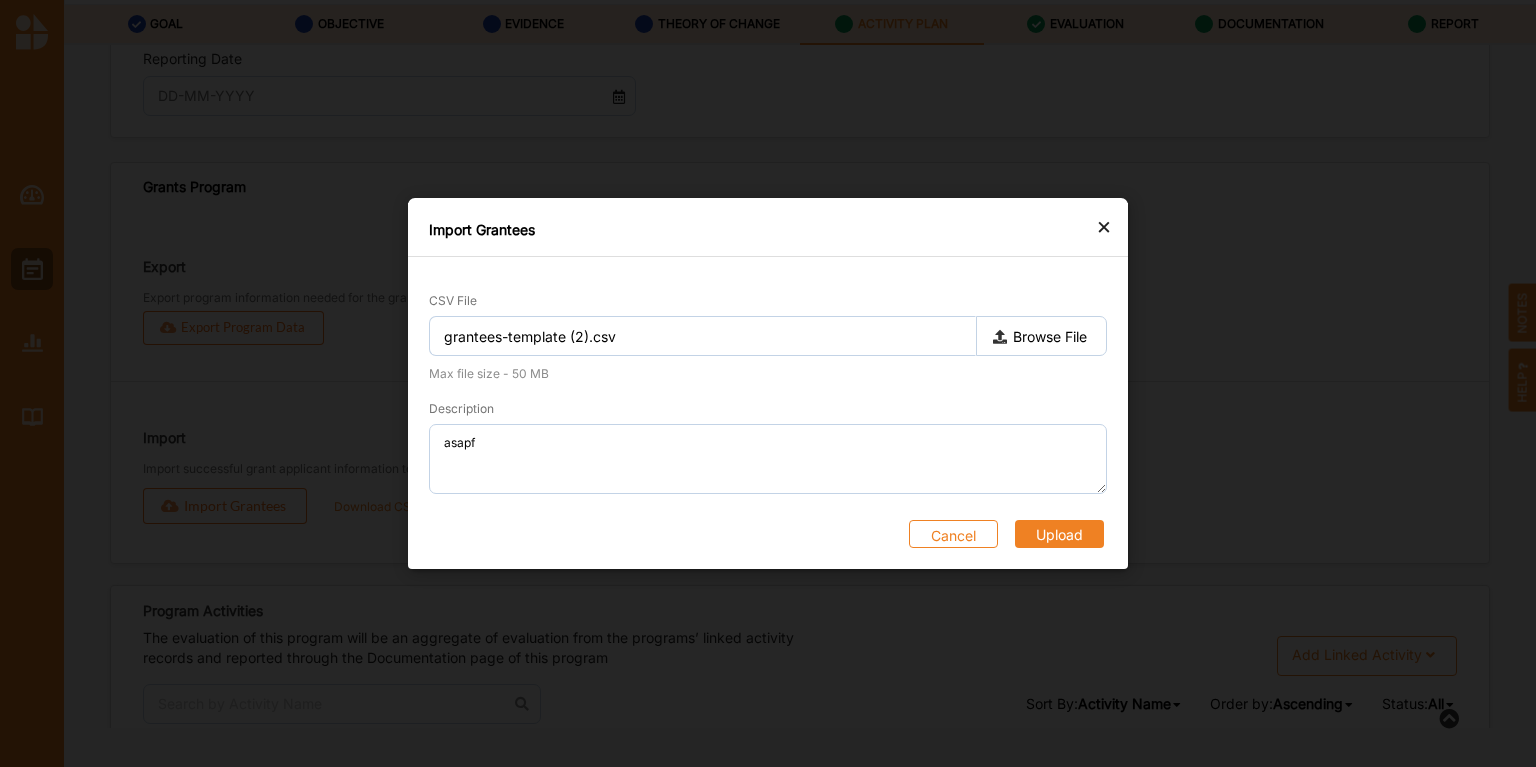 click on "Upload" at bounding box center [1059, 534] 